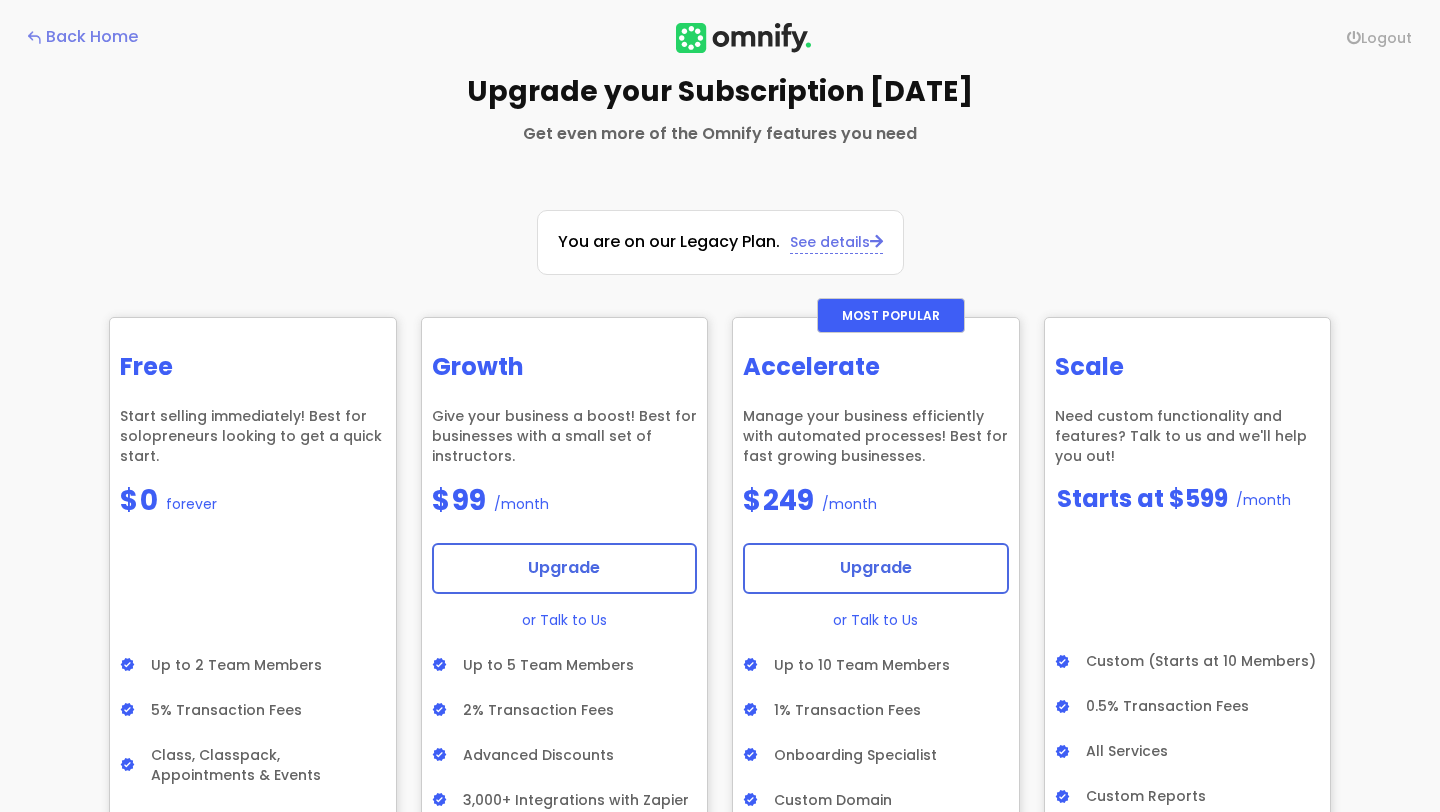 scroll, scrollTop: 0, scrollLeft: 0, axis: both 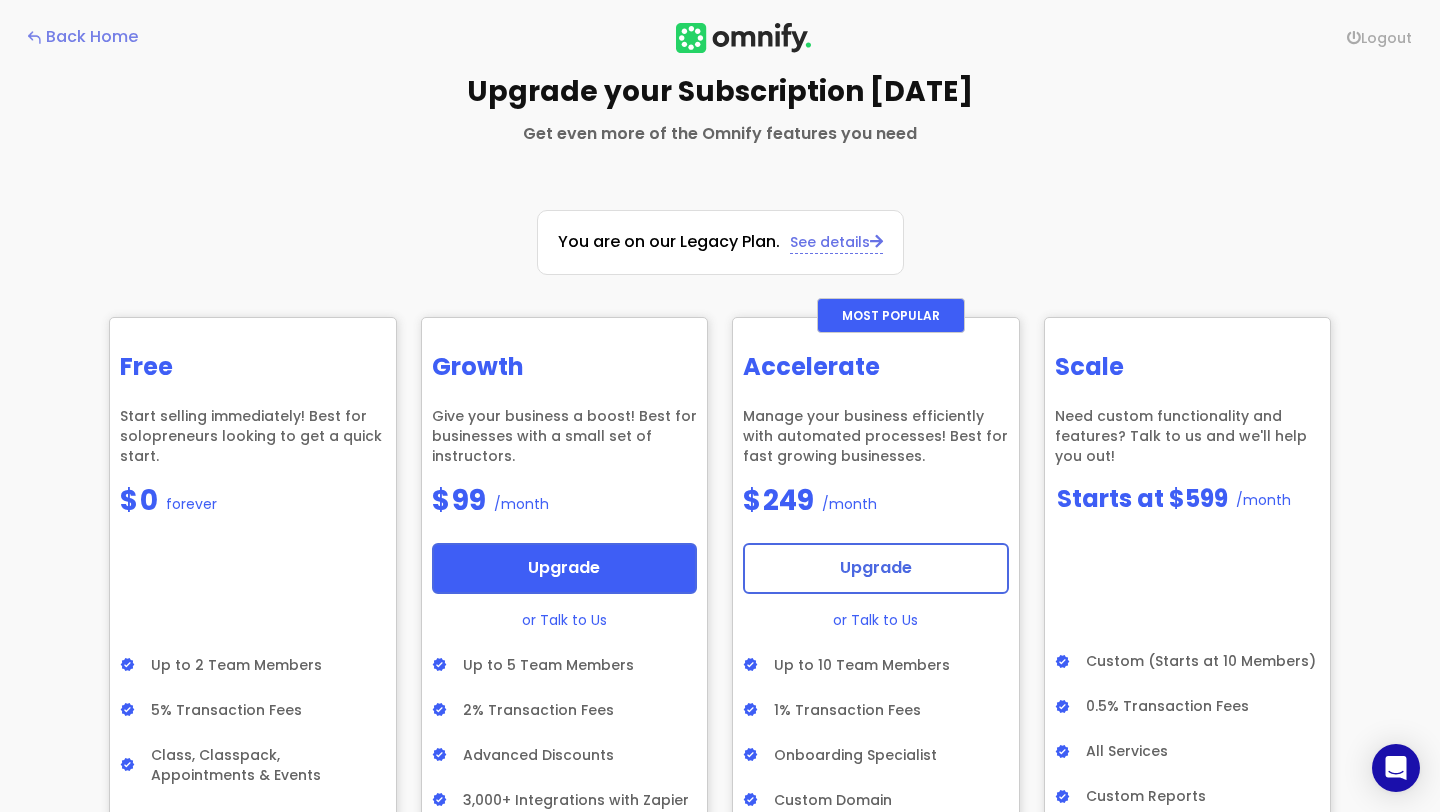 click on "Upgrade" at bounding box center (565, 568) 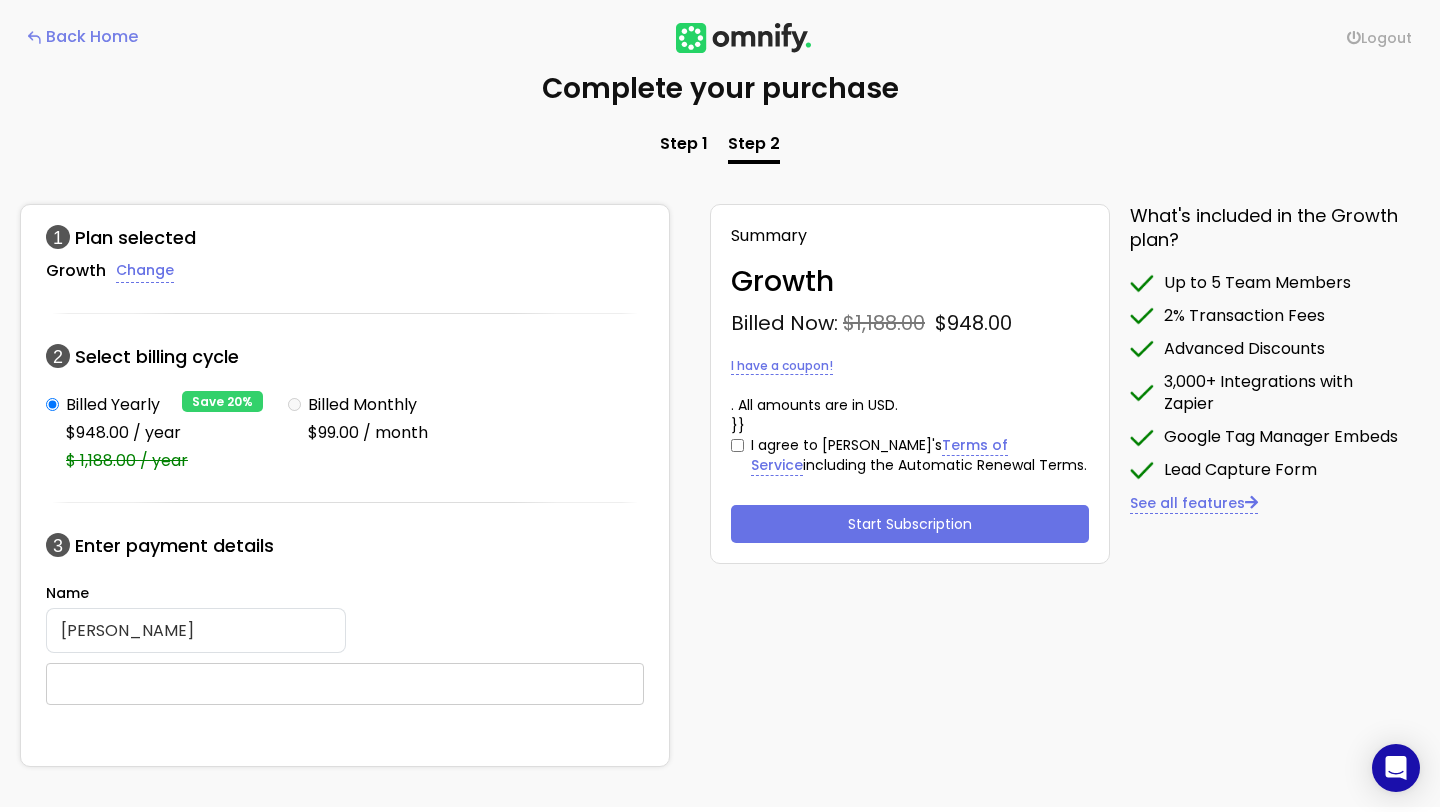 click on "1  Plan selected
Growth Change
2  Select billing cycle
Billed Yearly $ 1,188.00 / year 3" at bounding box center (720, 485) 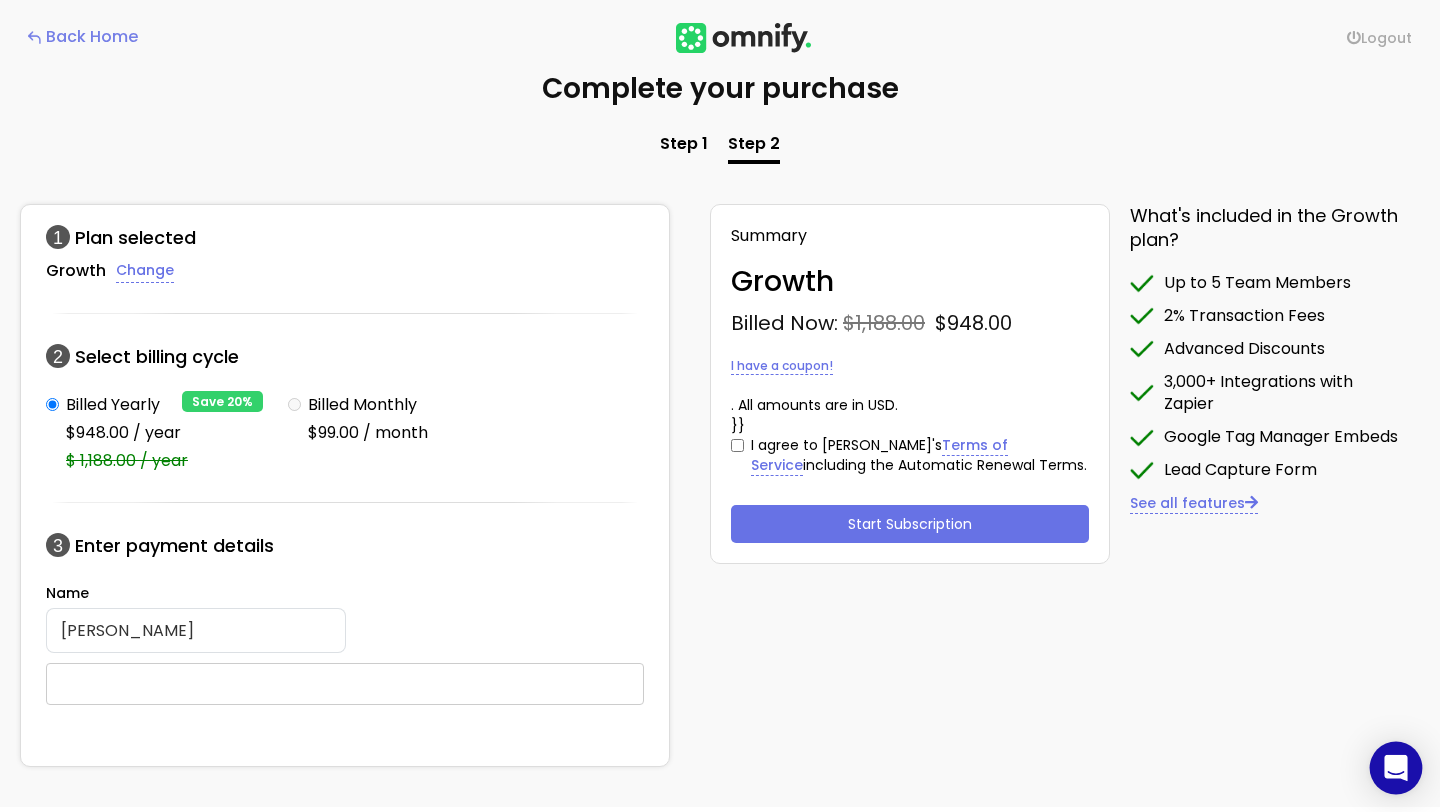 click 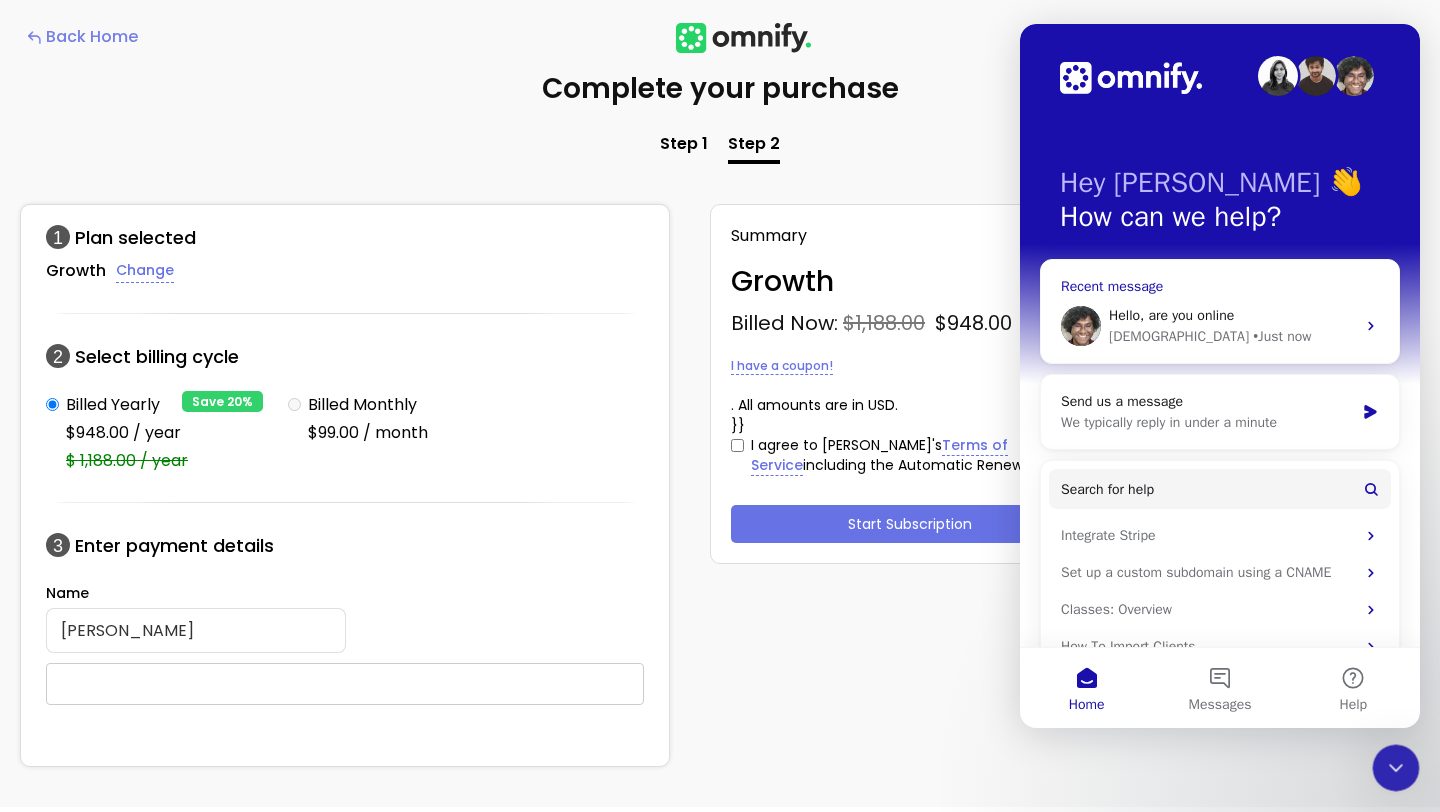 scroll, scrollTop: 0, scrollLeft: 0, axis: both 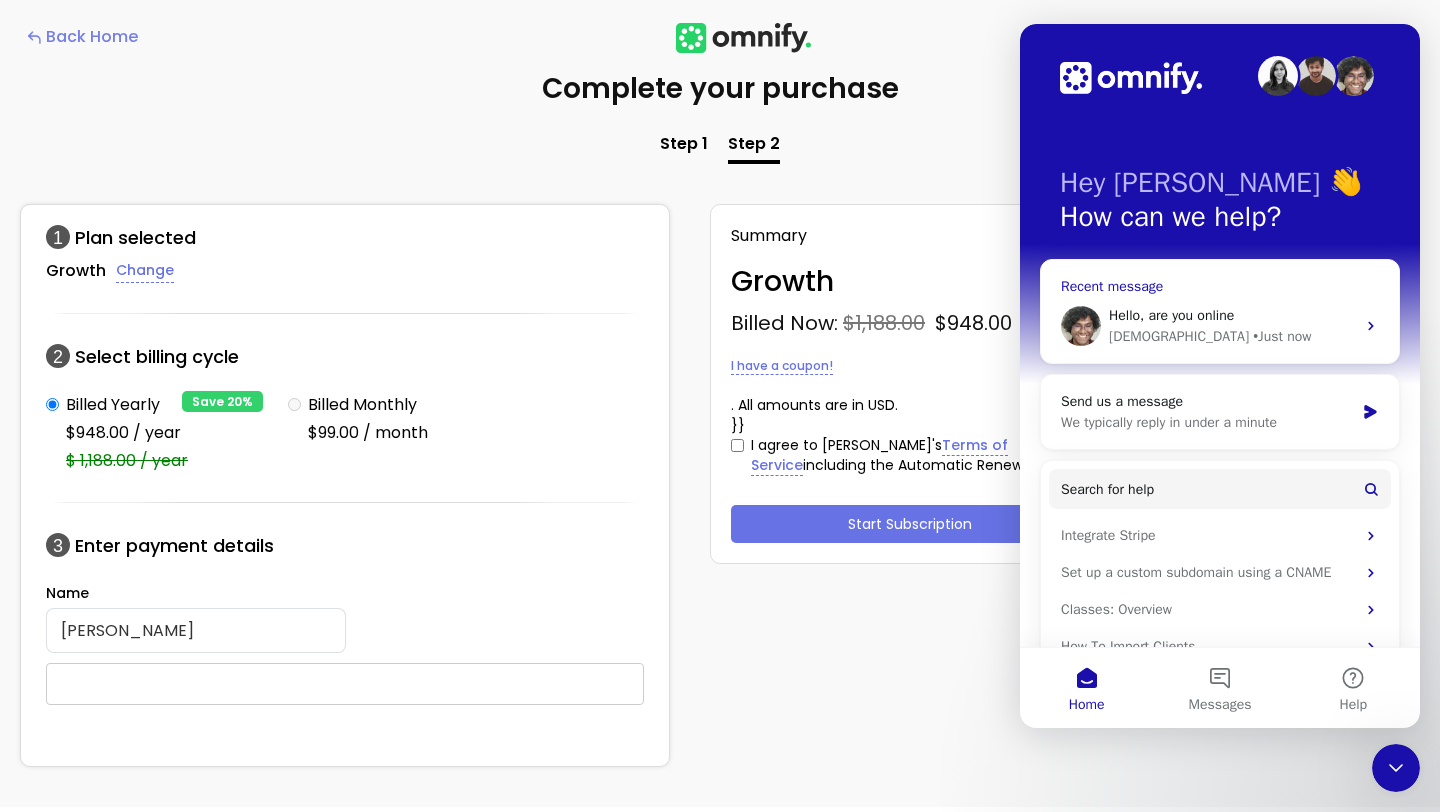 click on "•  Just now" at bounding box center (1282, 336) 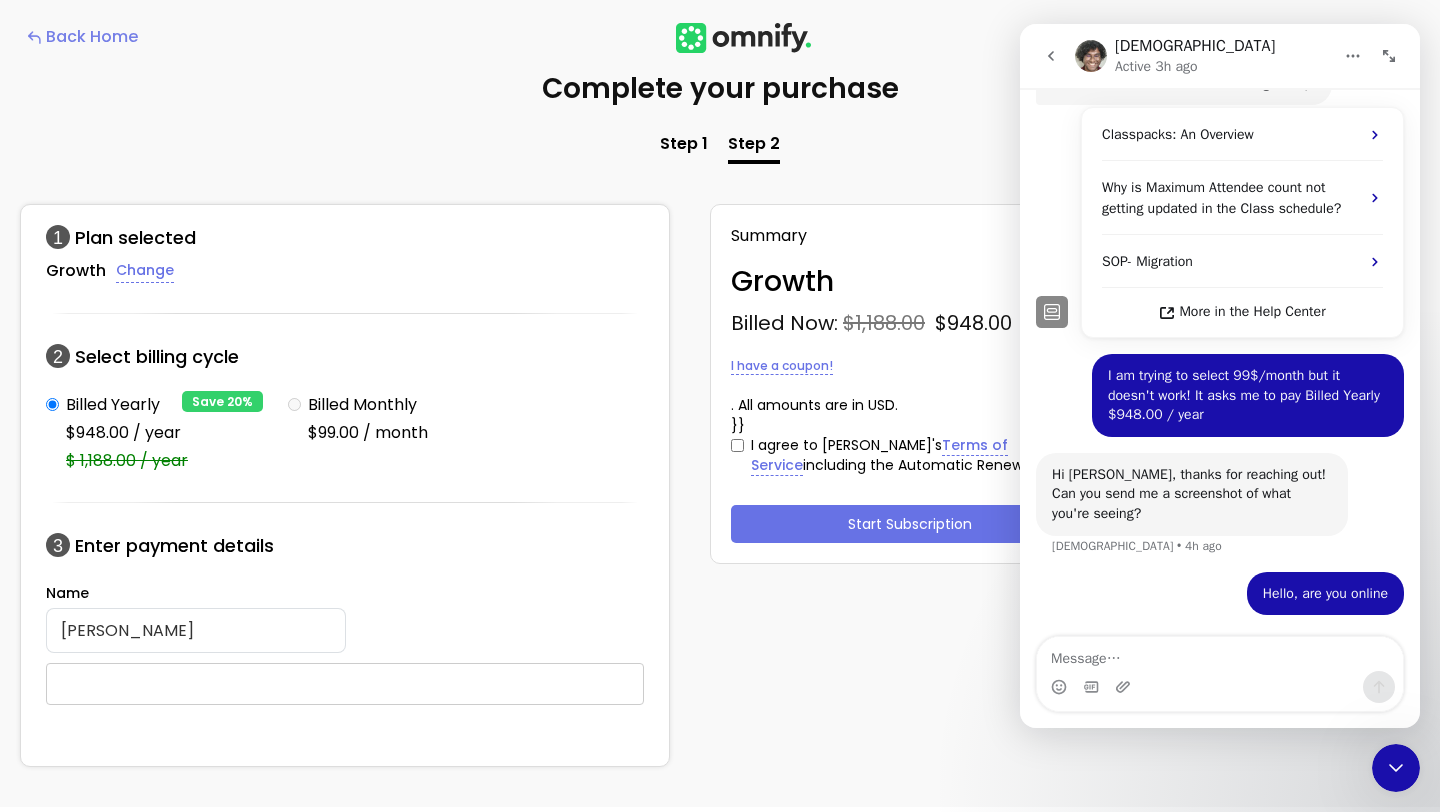 scroll, scrollTop: 169, scrollLeft: 0, axis: vertical 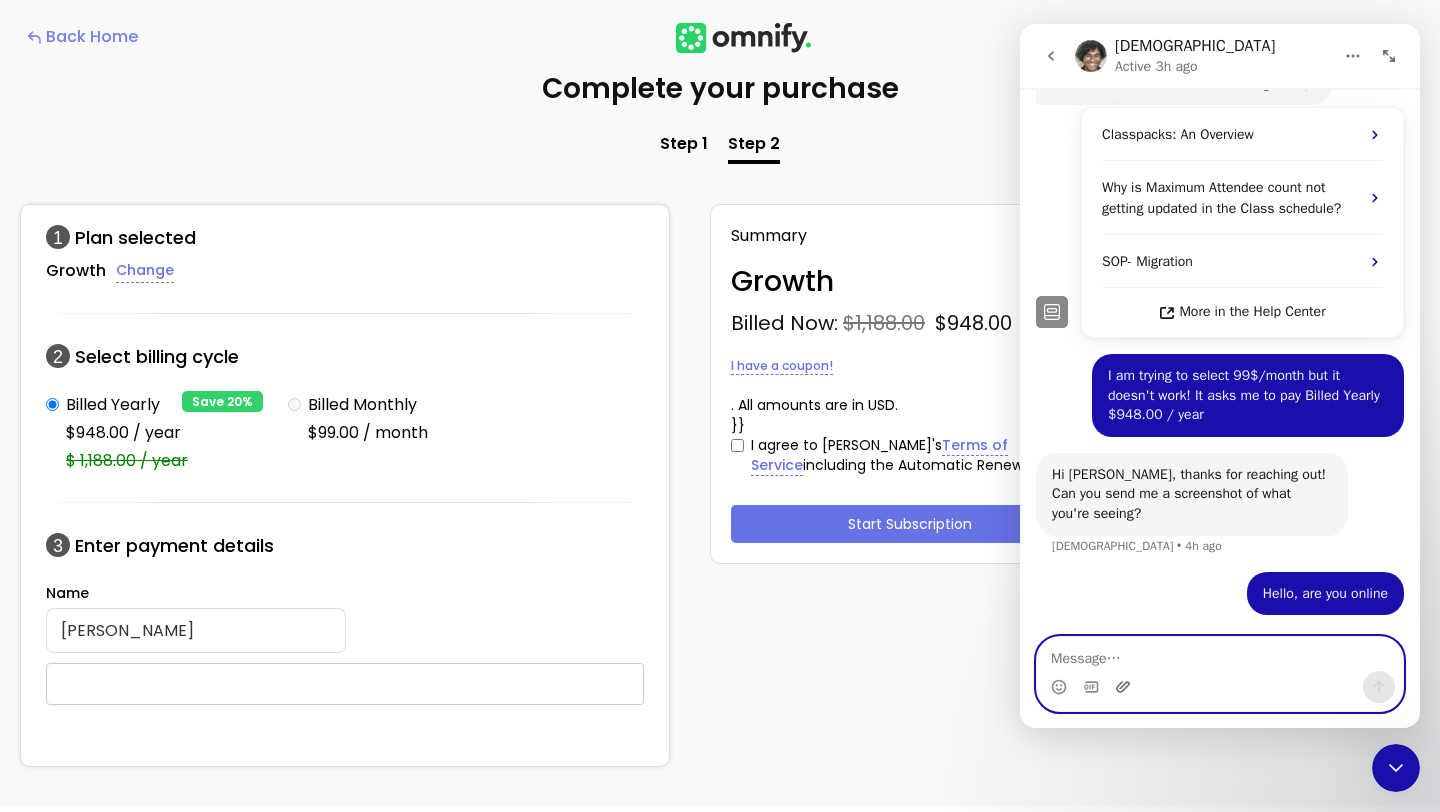 click 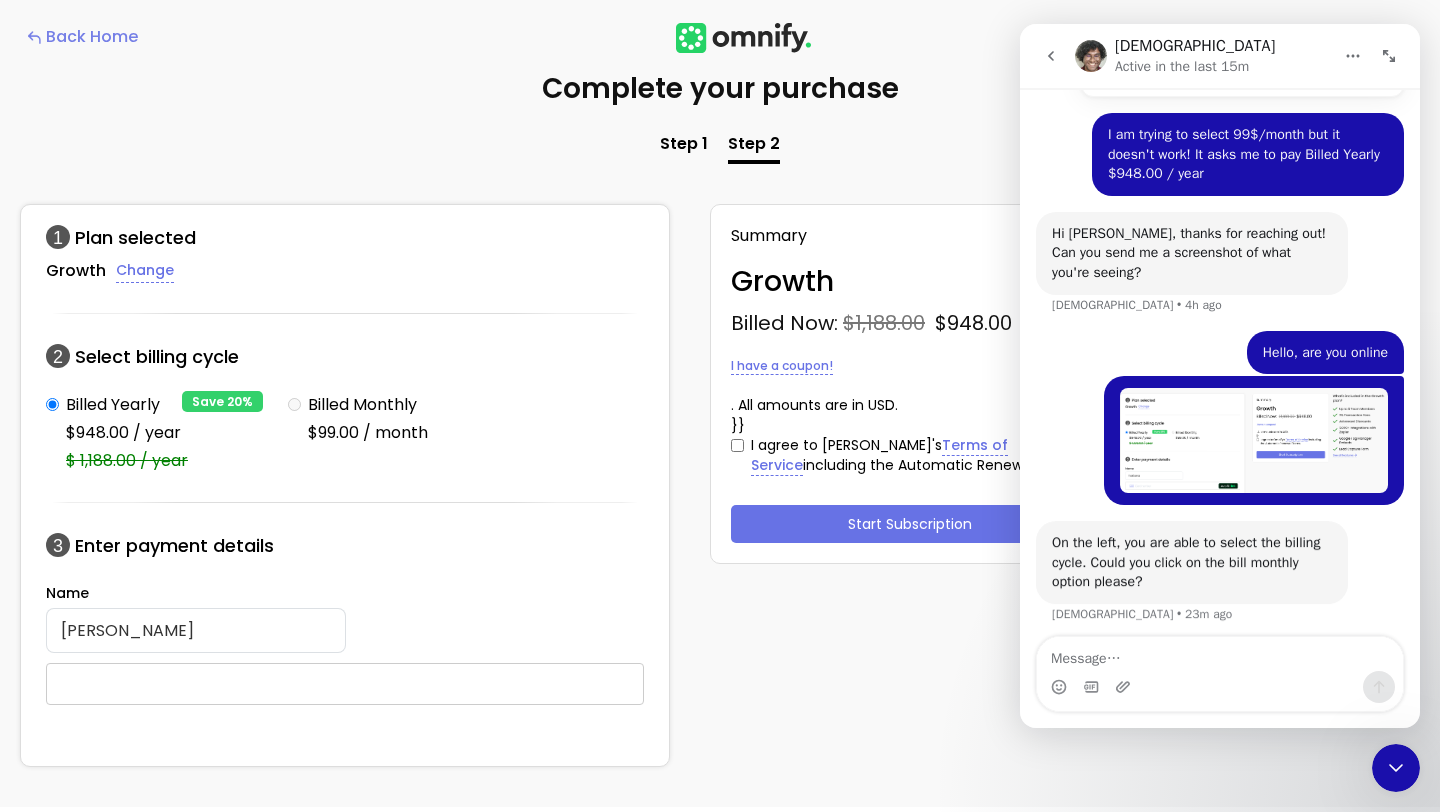 scroll, scrollTop: 419, scrollLeft: 0, axis: vertical 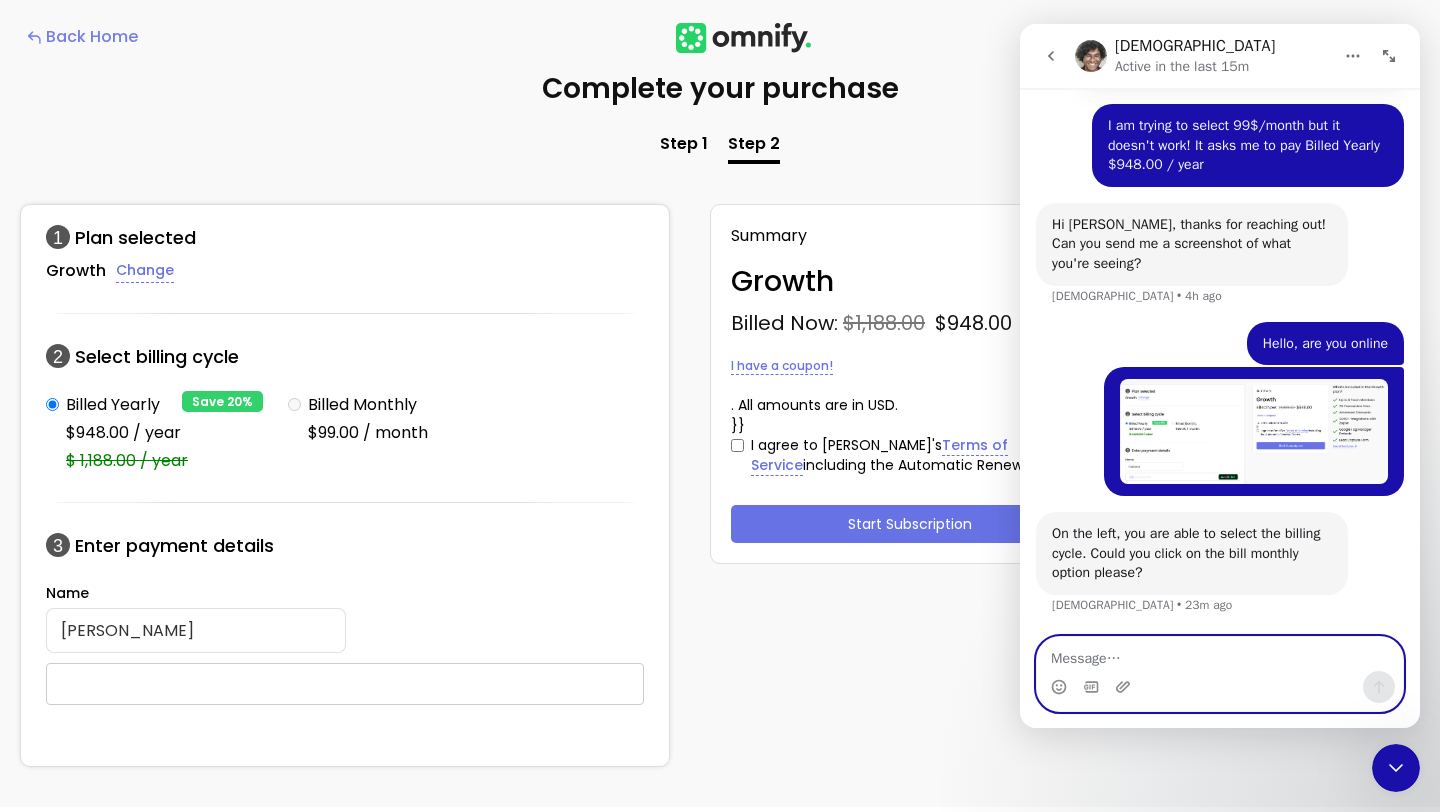 click at bounding box center (1220, 654) 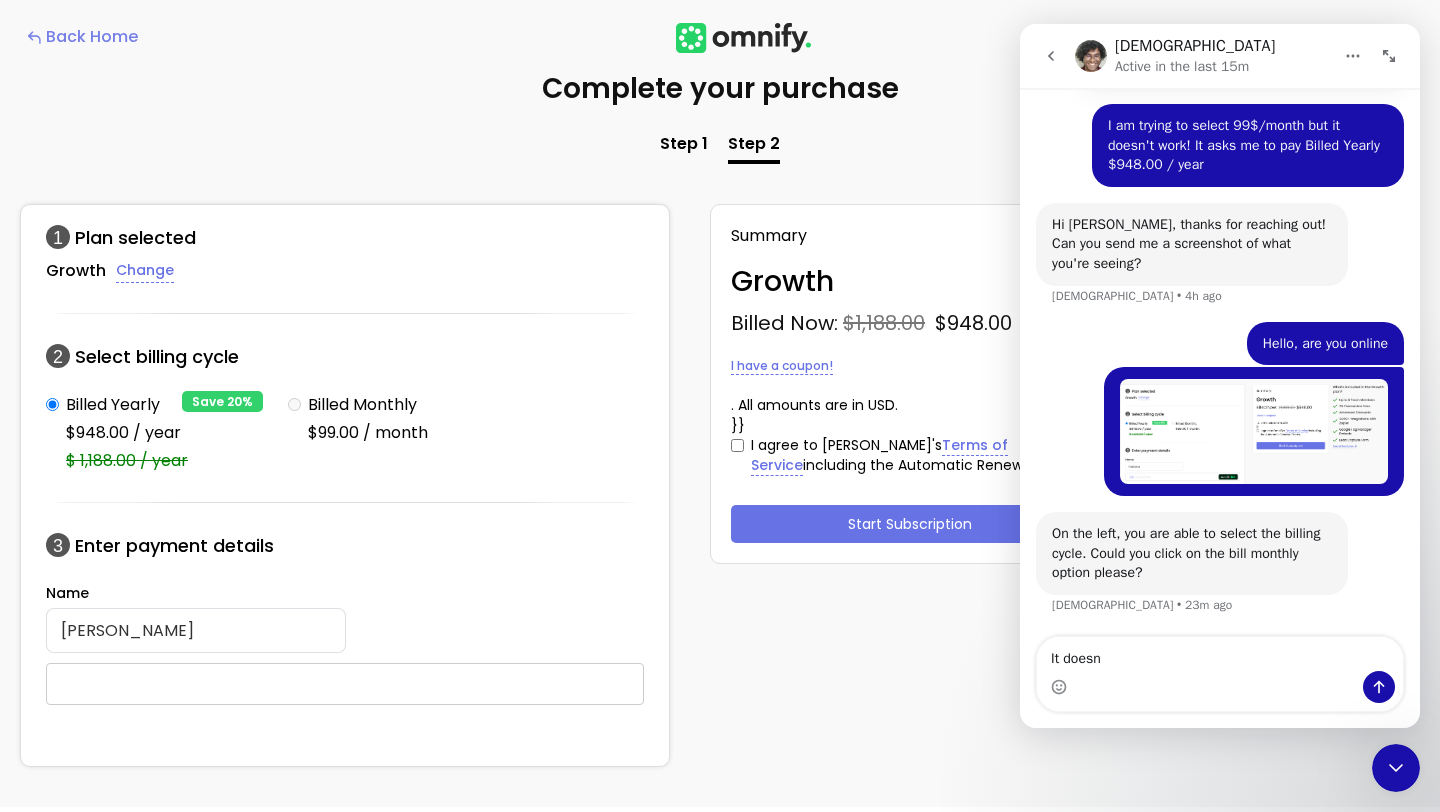 click at bounding box center [1220, 687] 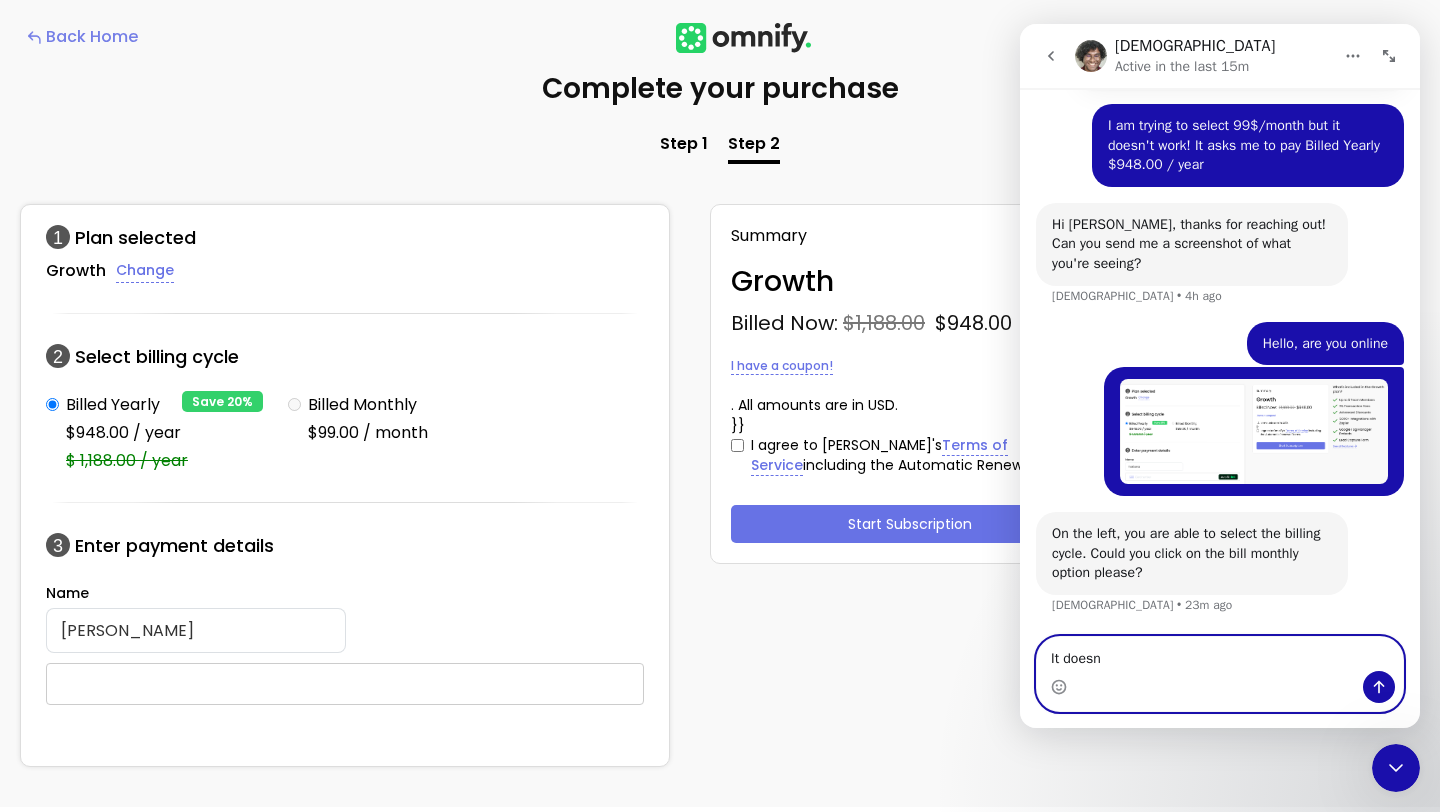 click on "It doesn" at bounding box center [1220, 654] 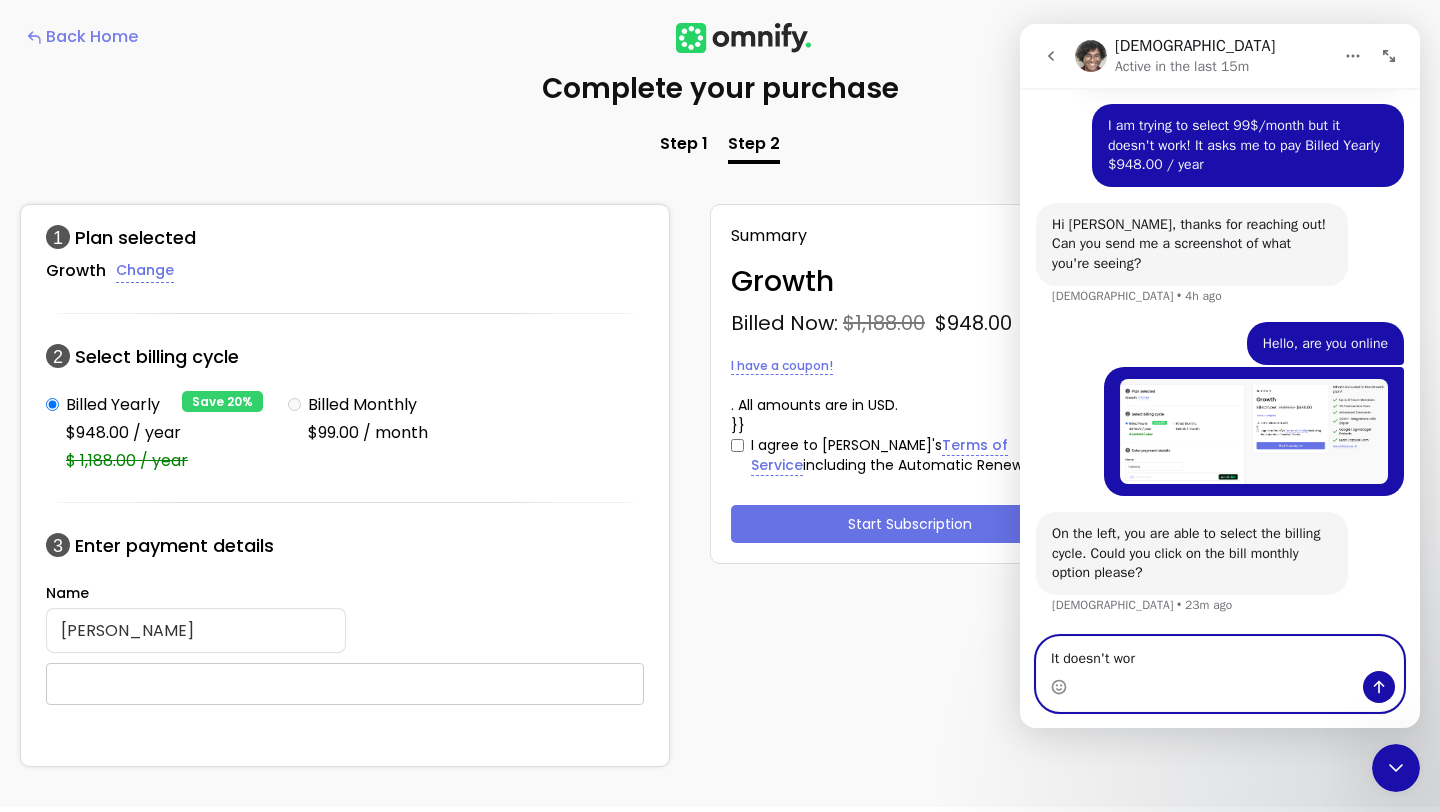 type on "It doesn't work" 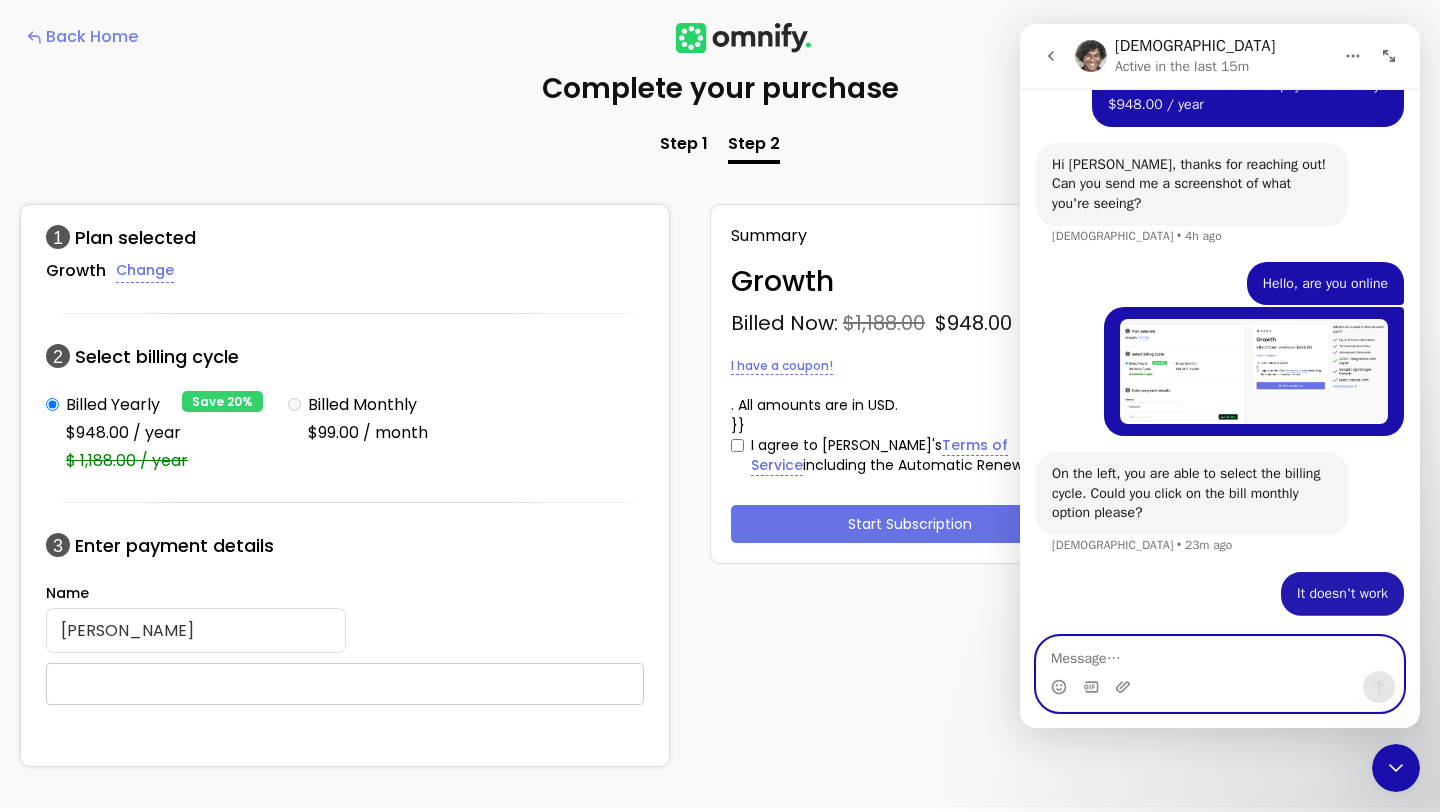 scroll, scrollTop: 478, scrollLeft: 0, axis: vertical 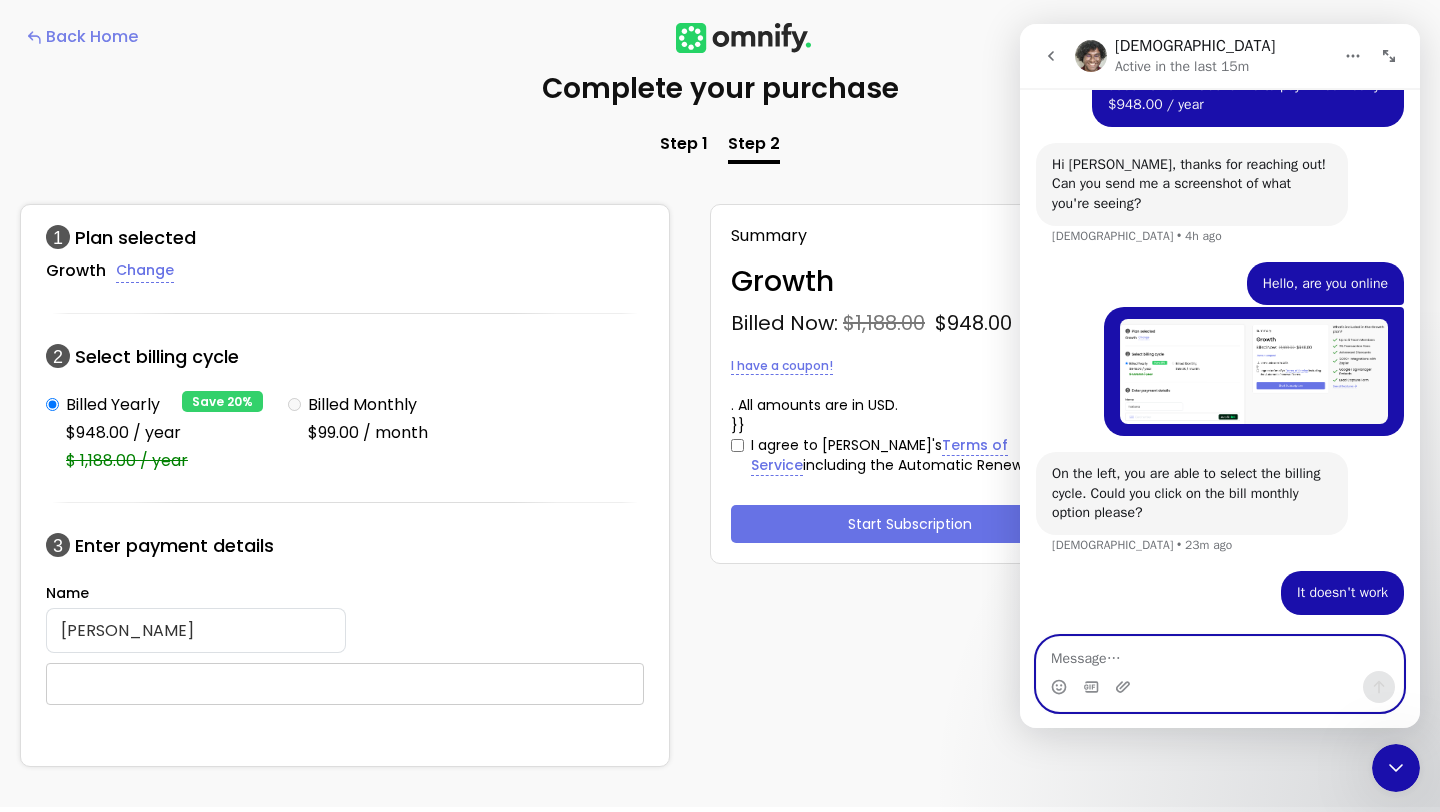 type on "i" 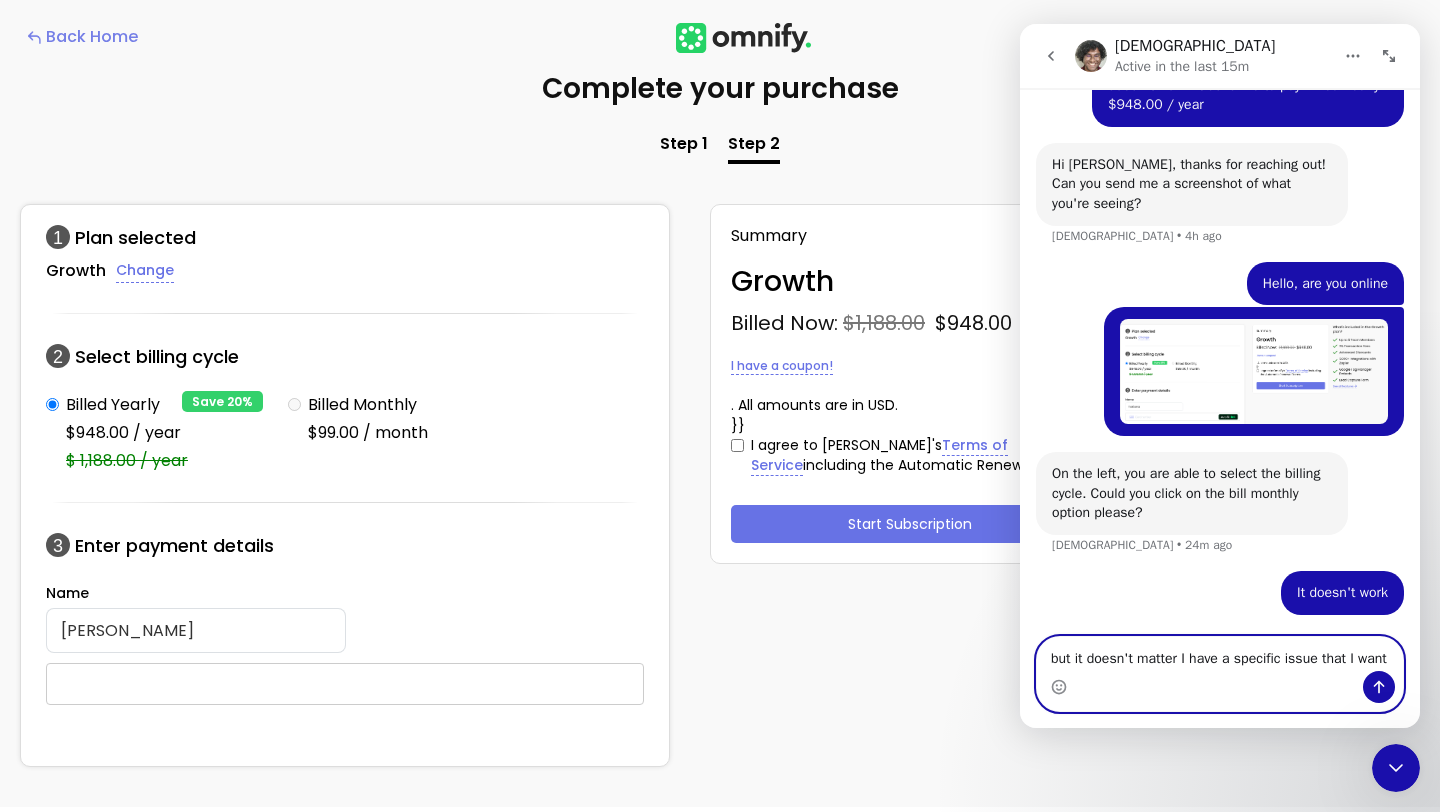 scroll, scrollTop: 498, scrollLeft: 0, axis: vertical 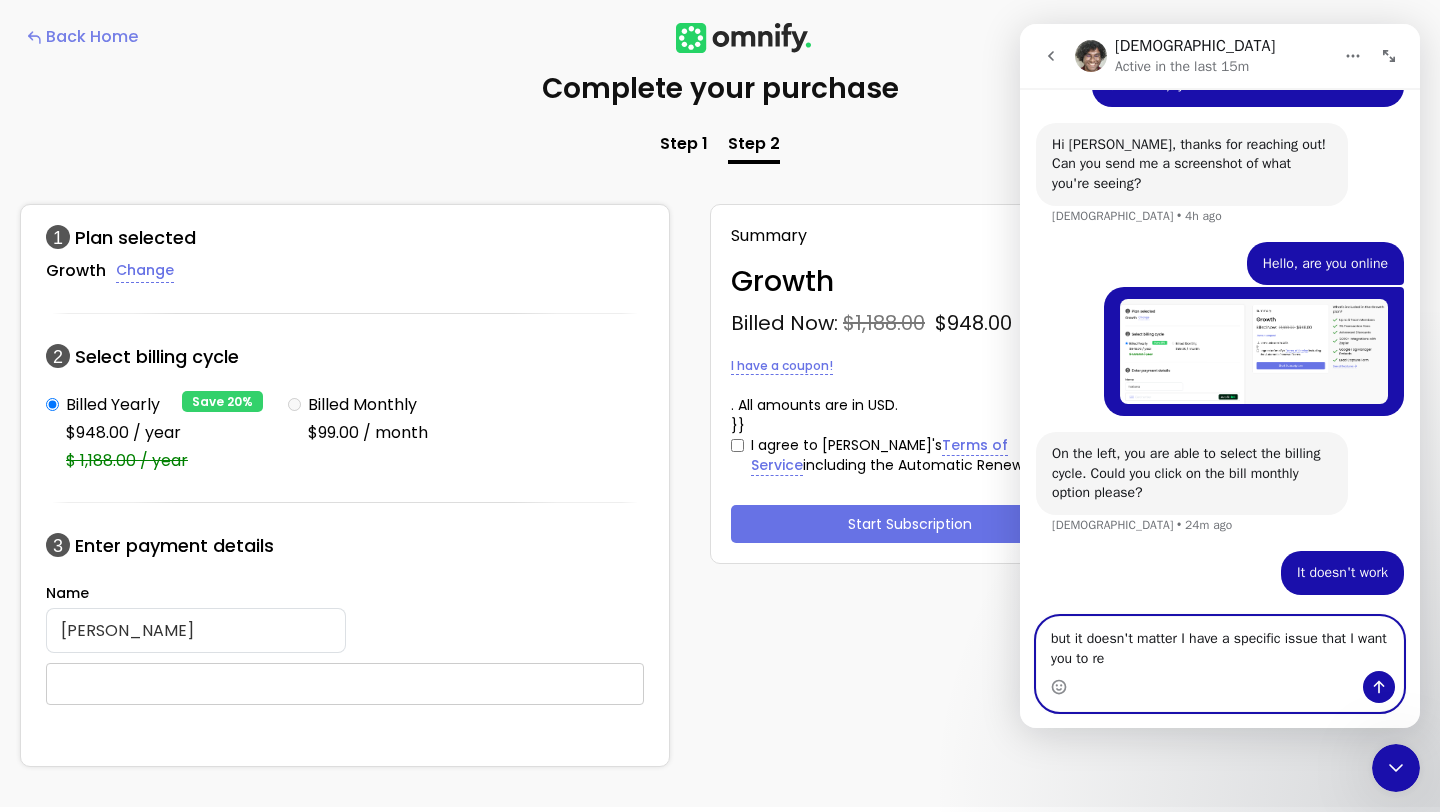 click on "but it doesn't matter I have a specific issue that I want you to re" at bounding box center [1220, 644] 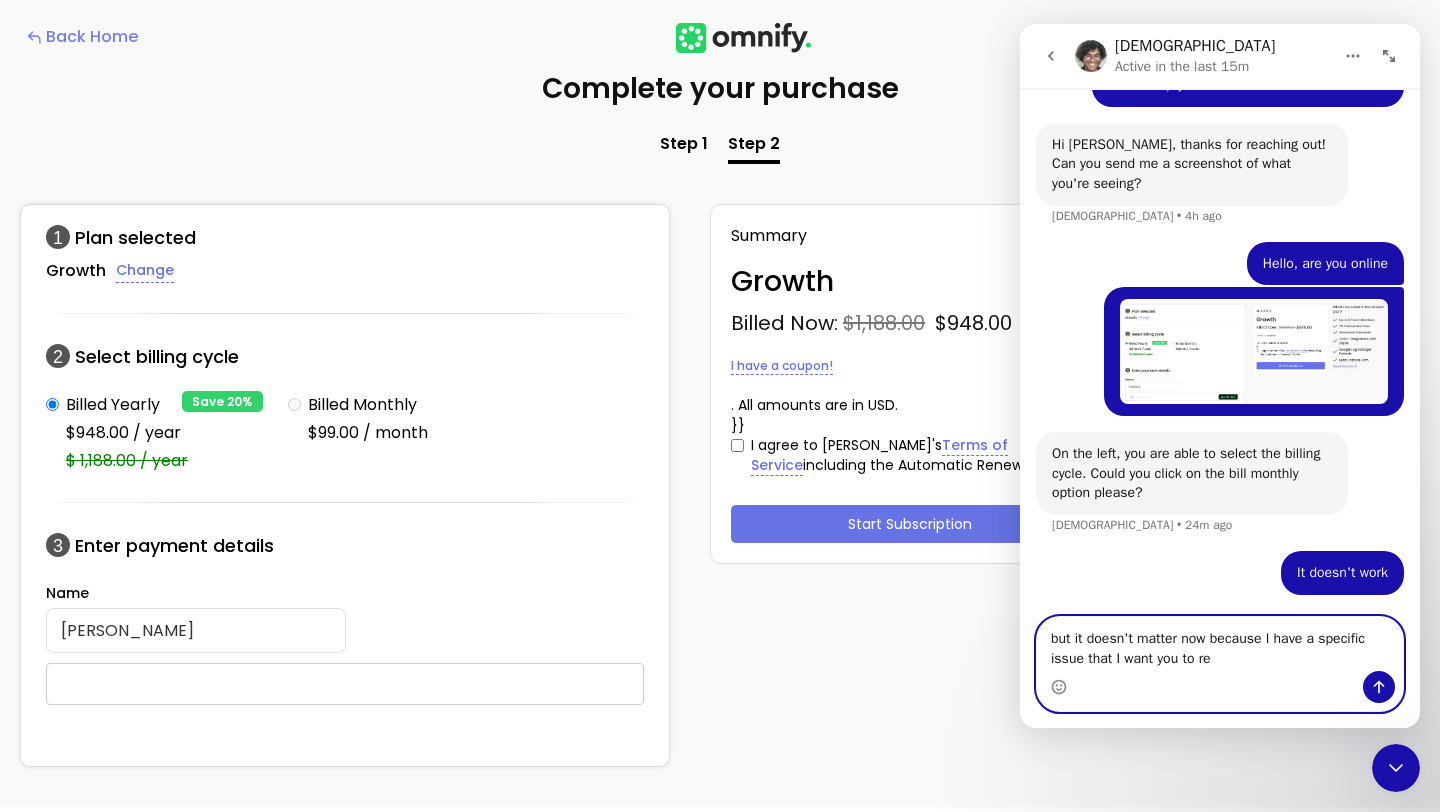 click on "but it doesn't matter now because I have a specific issue that I want you to re" at bounding box center [1220, 644] 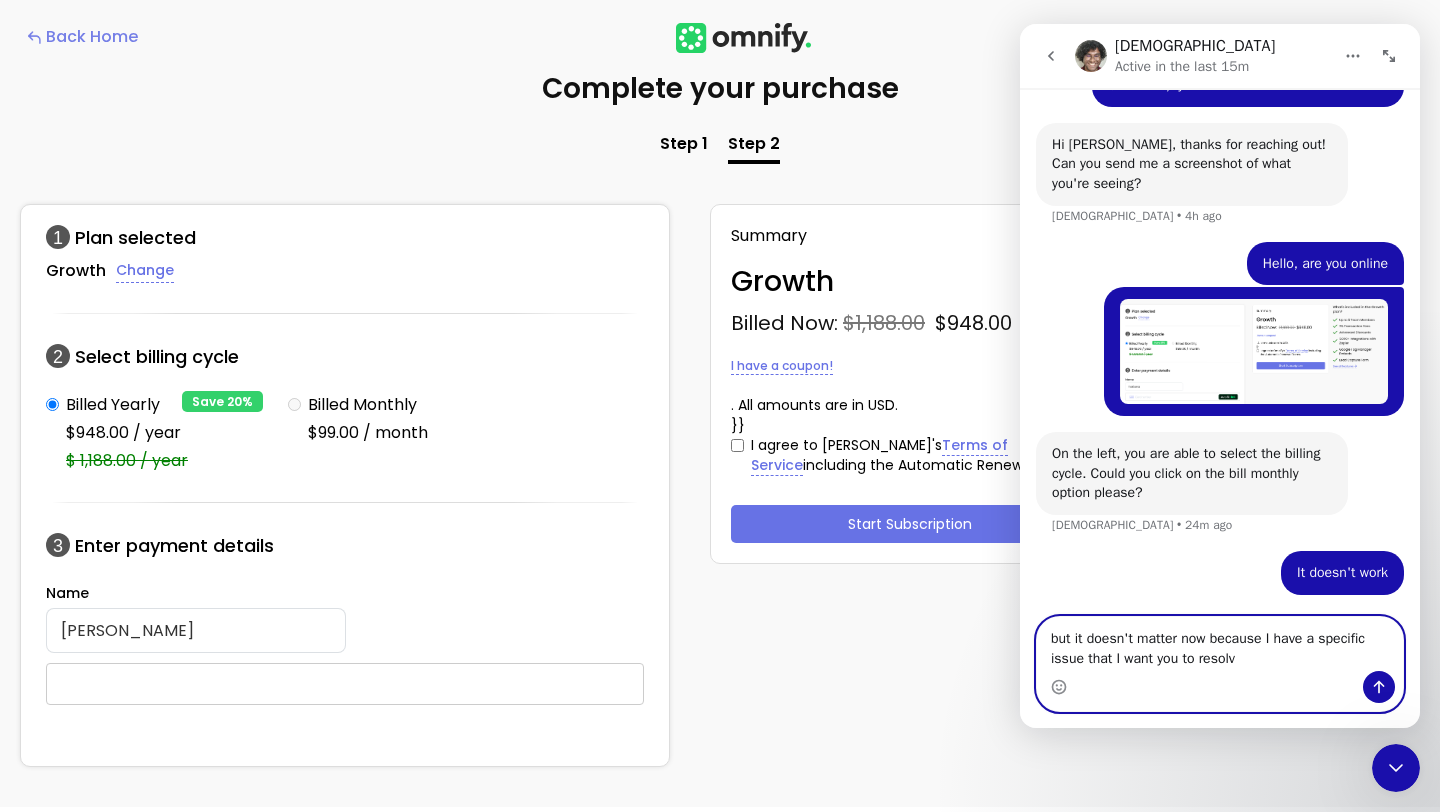 type on "but it doesn't matter now because I have a specific issue that I want you to resolve" 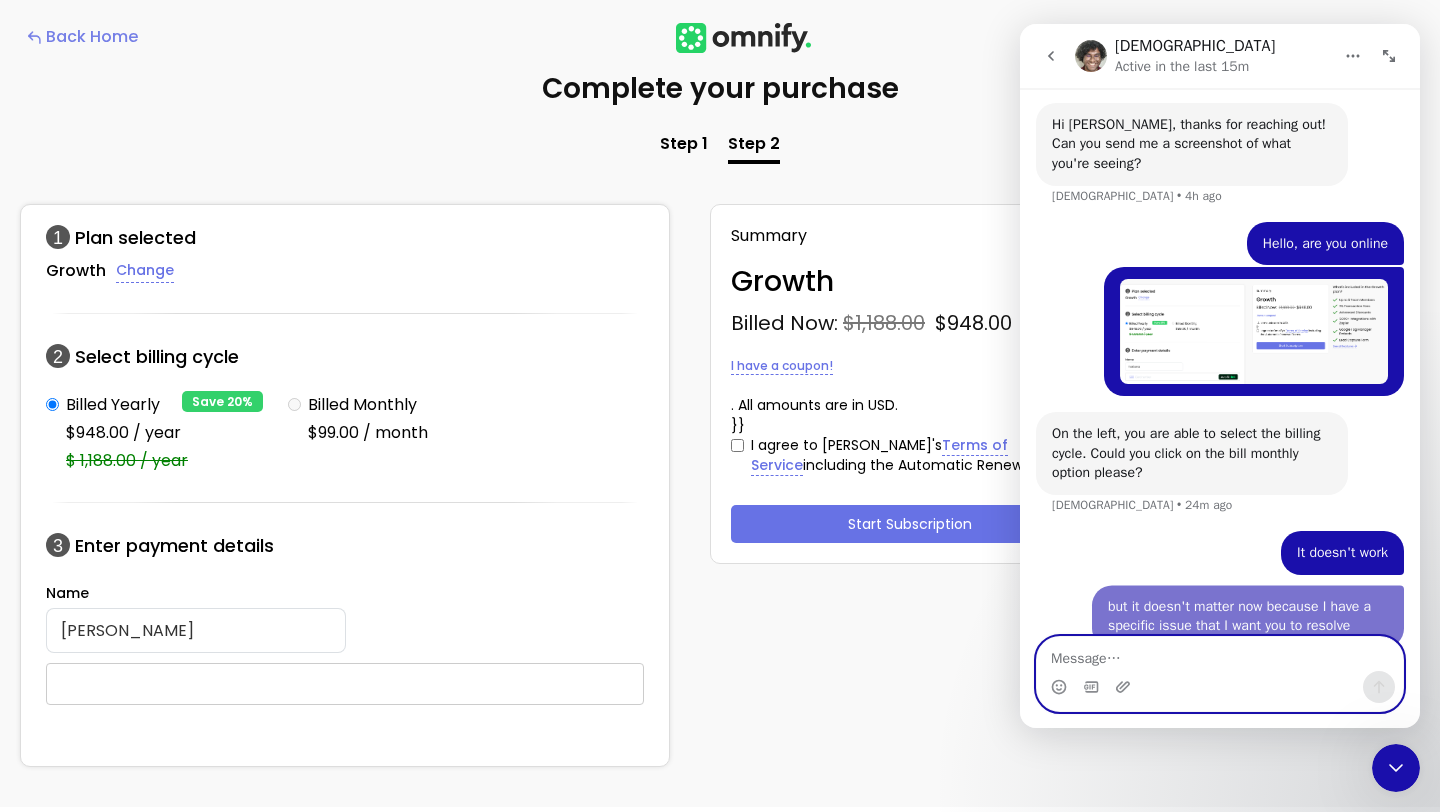 scroll, scrollTop: 544, scrollLeft: 0, axis: vertical 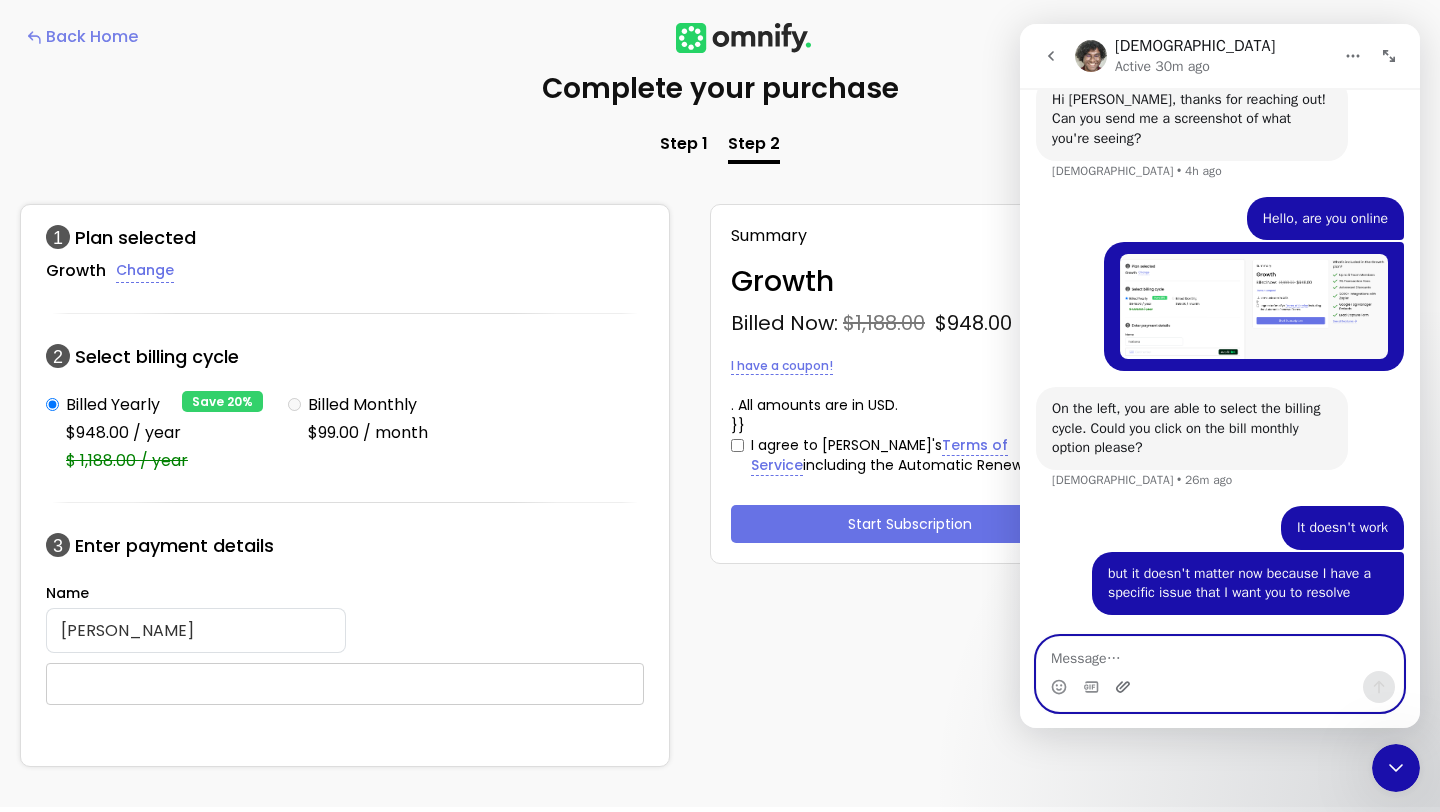 click 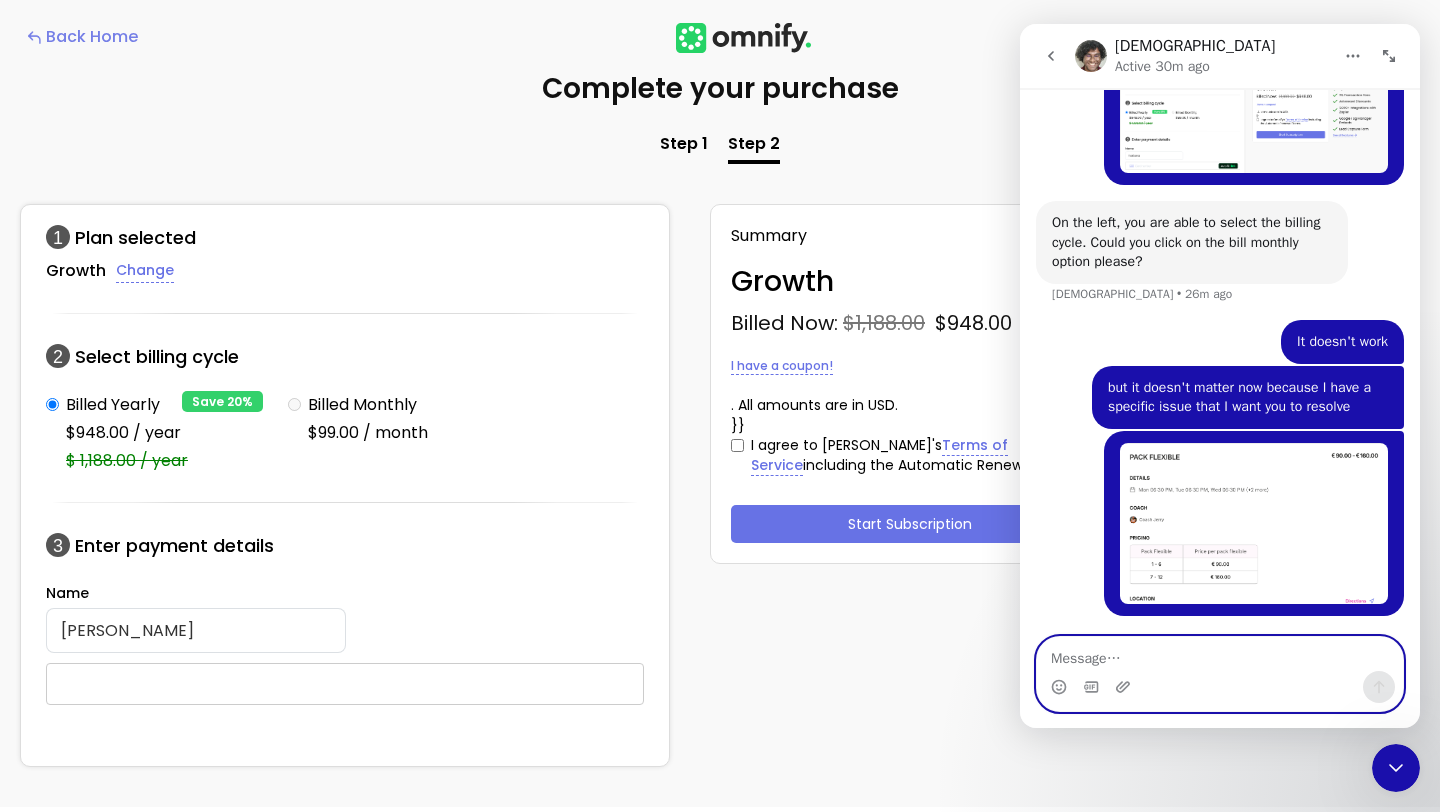 scroll, scrollTop: 731, scrollLeft: 0, axis: vertical 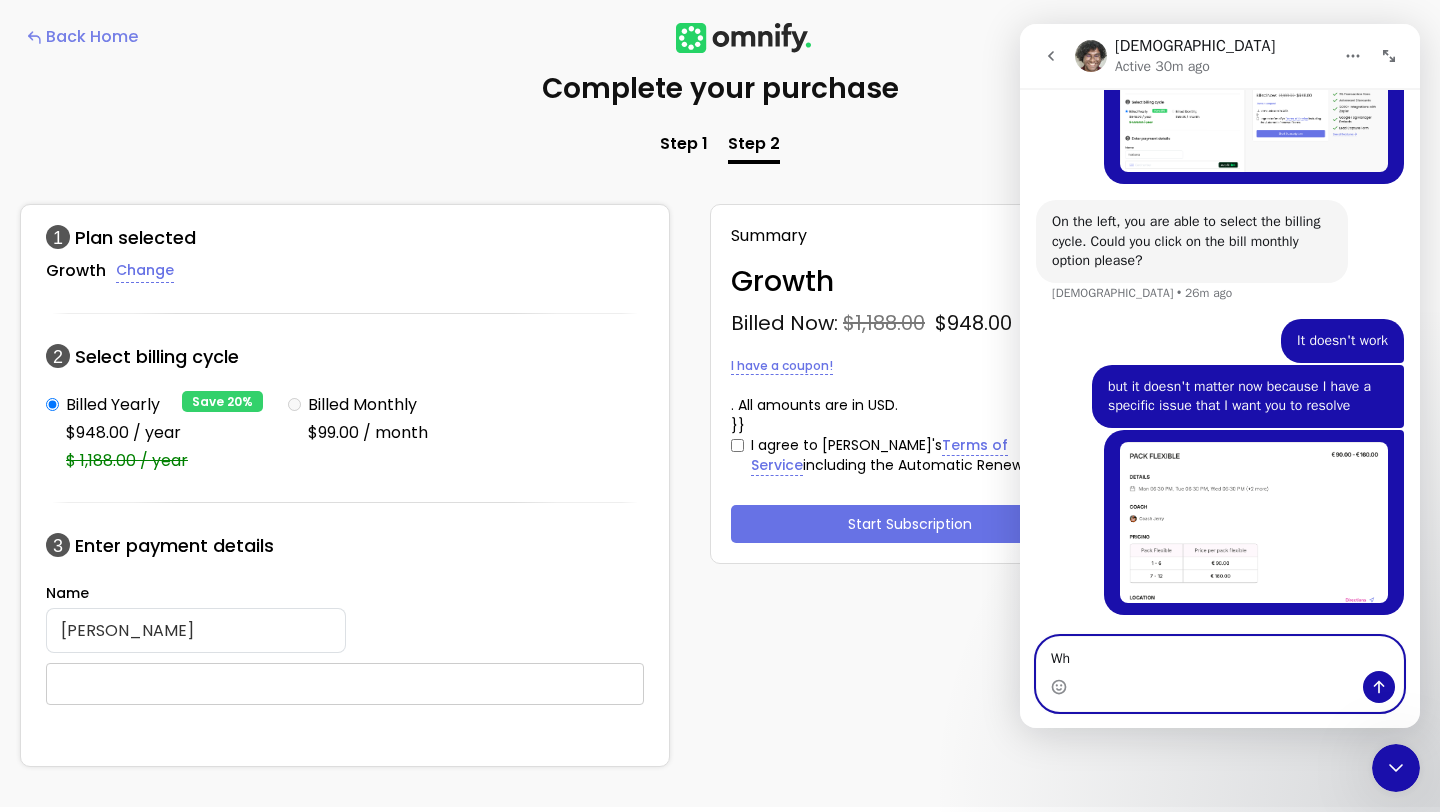 type on "W" 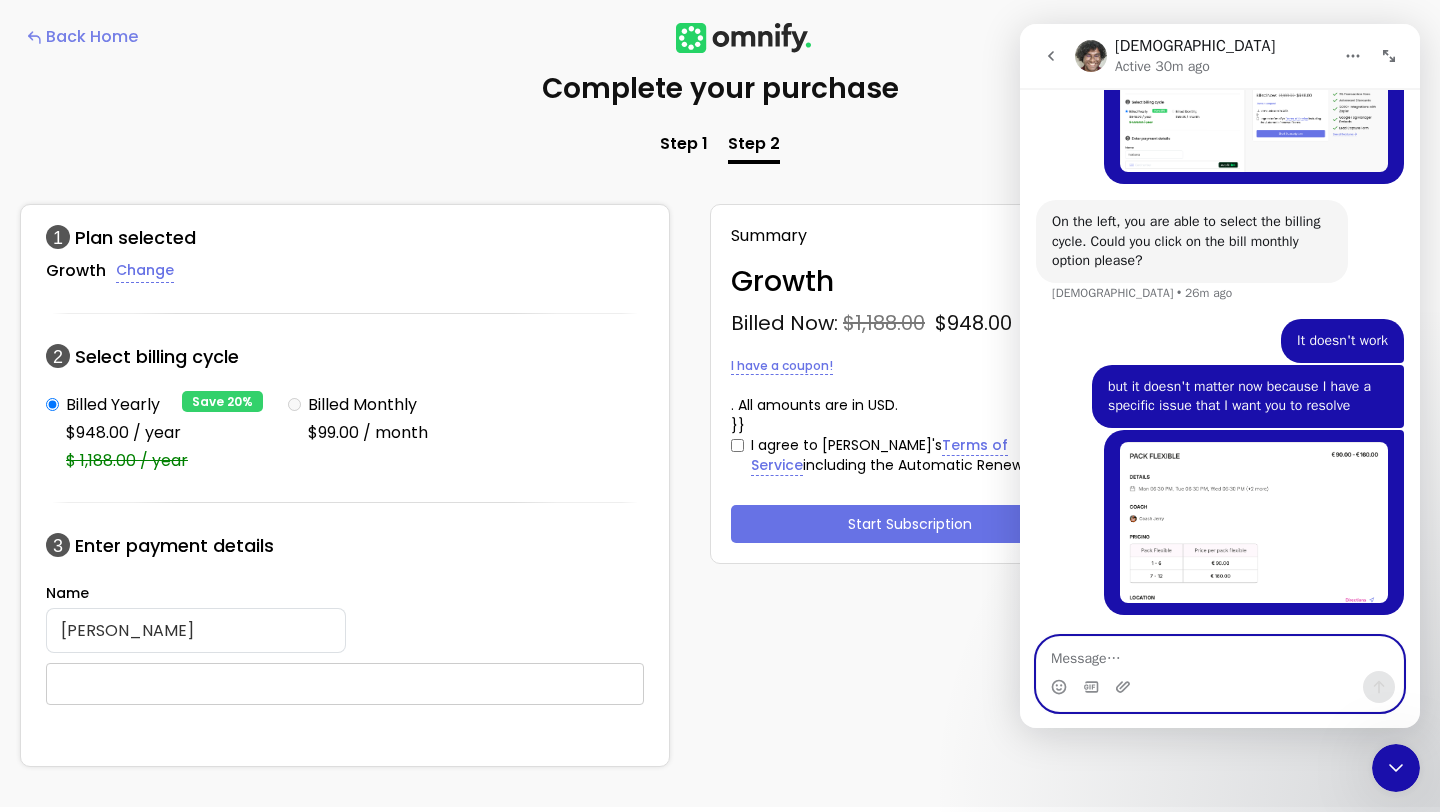 paste on "[URL][DOMAIN_NAME]" 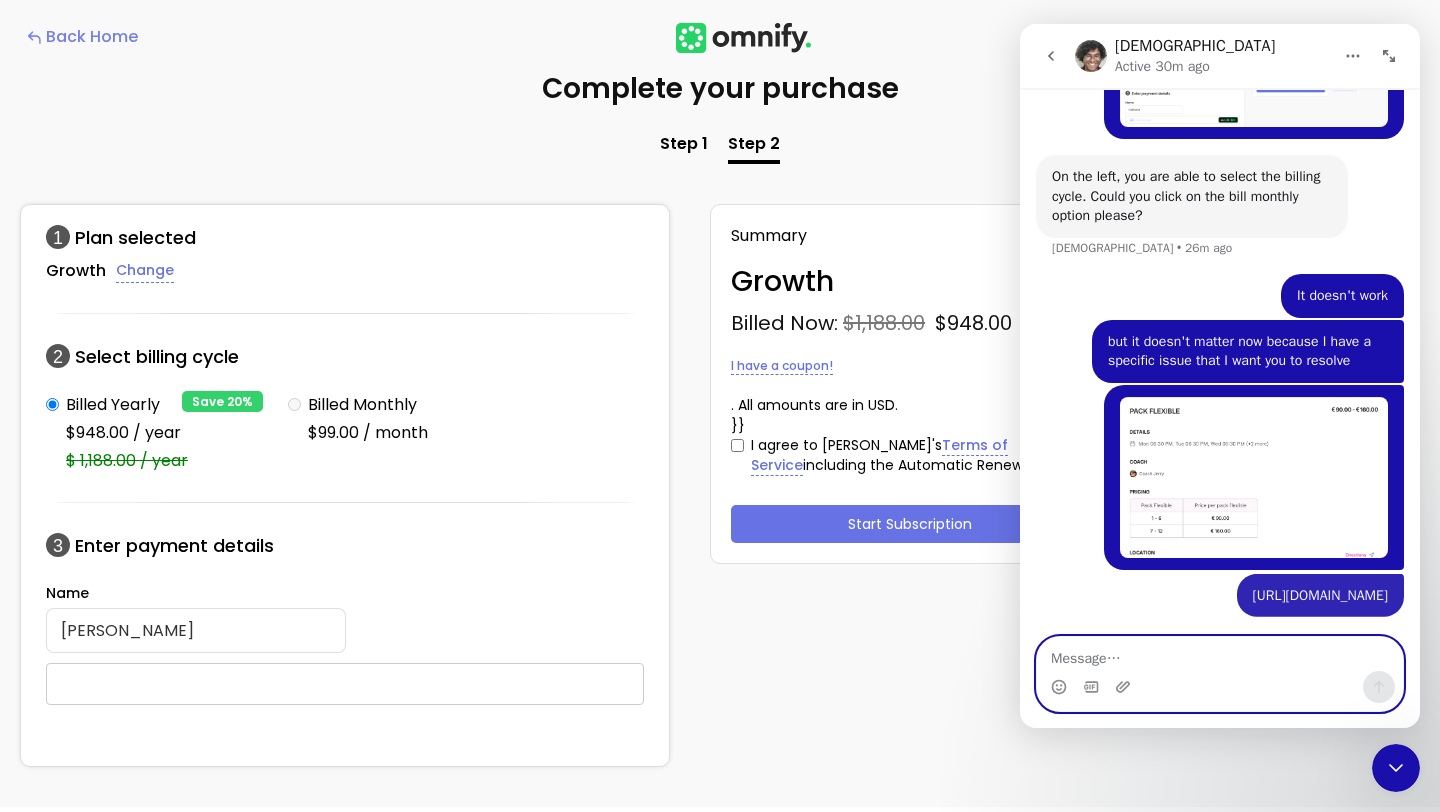 scroll, scrollTop: 854, scrollLeft: 0, axis: vertical 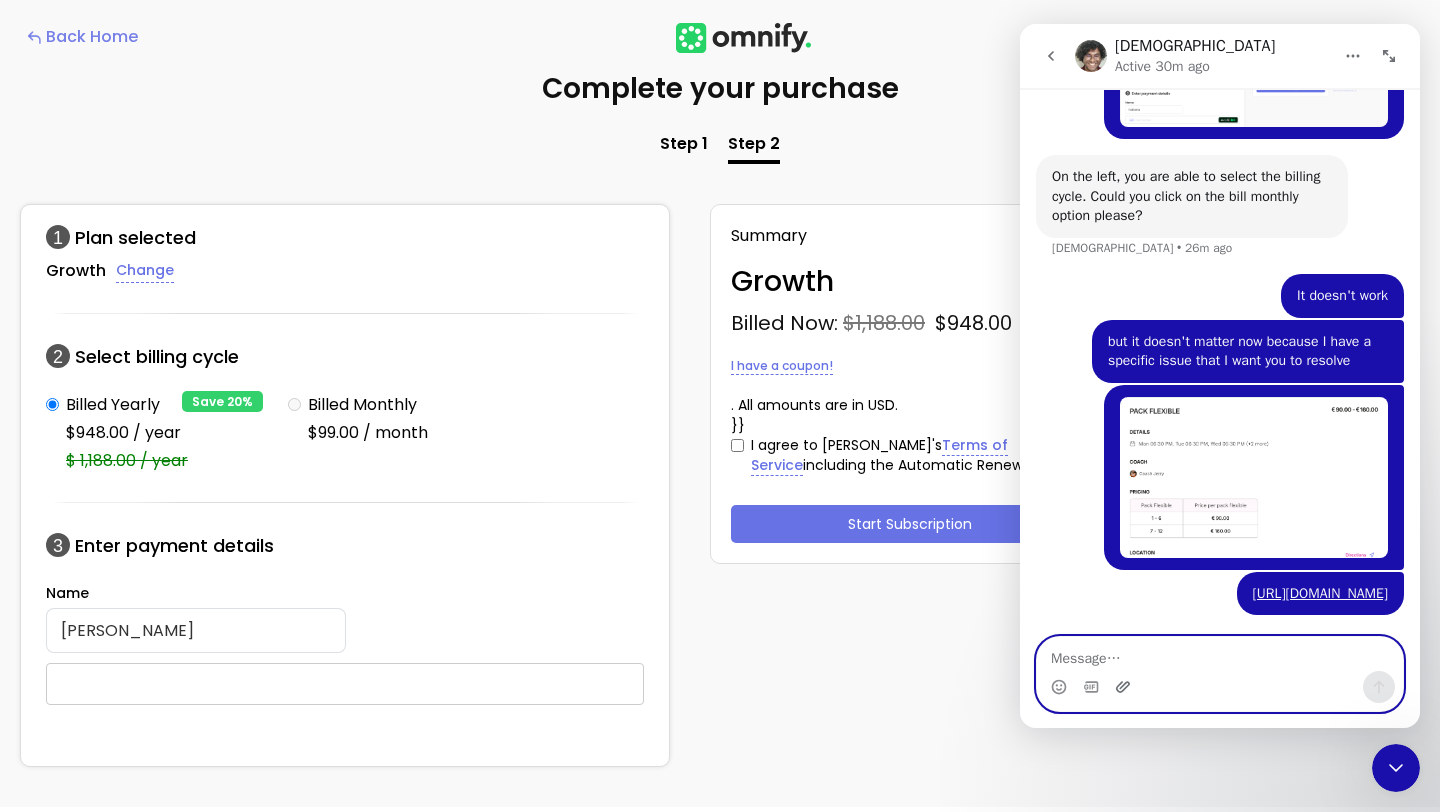 click 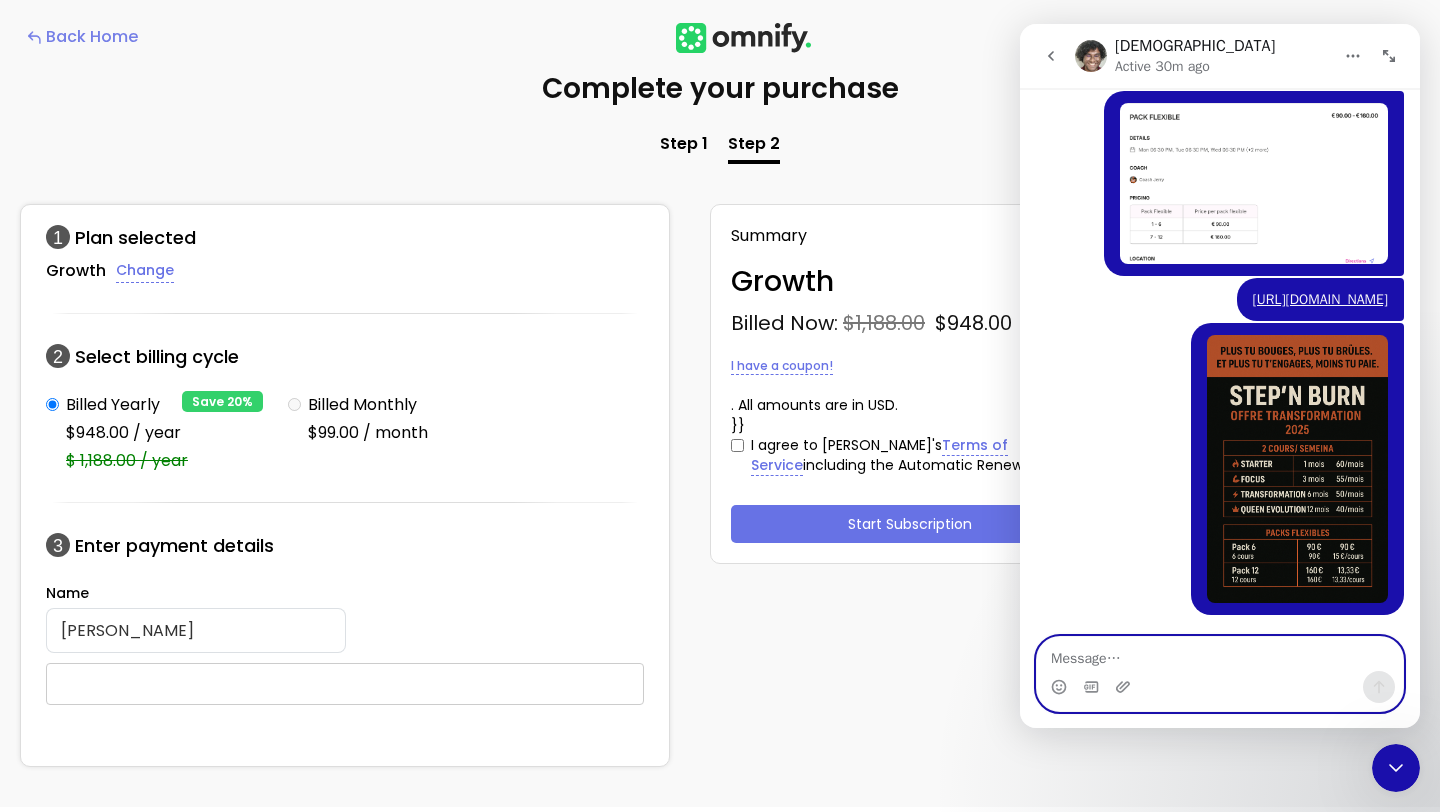 scroll, scrollTop: 1148, scrollLeft: 0, axis: vertical 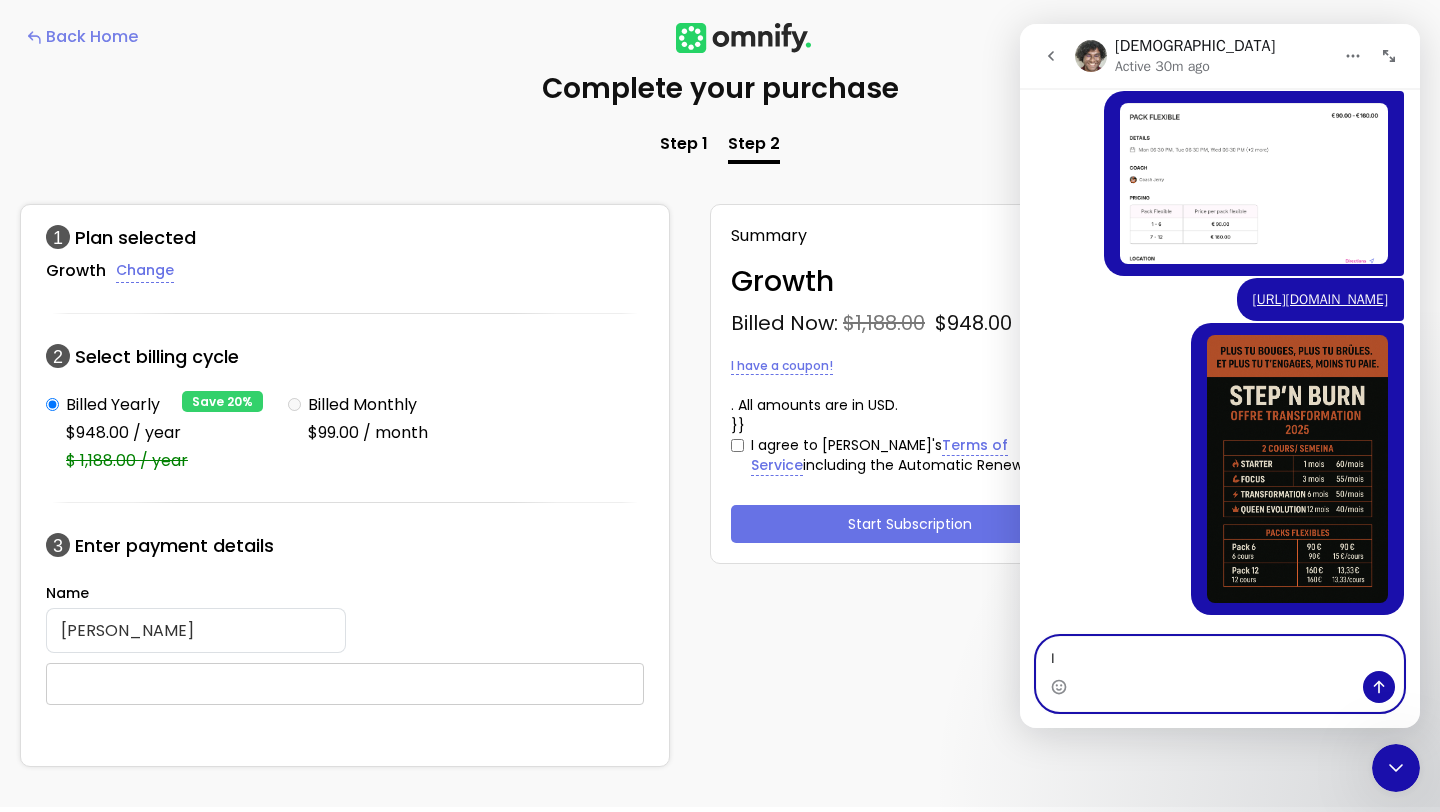 type on "I" 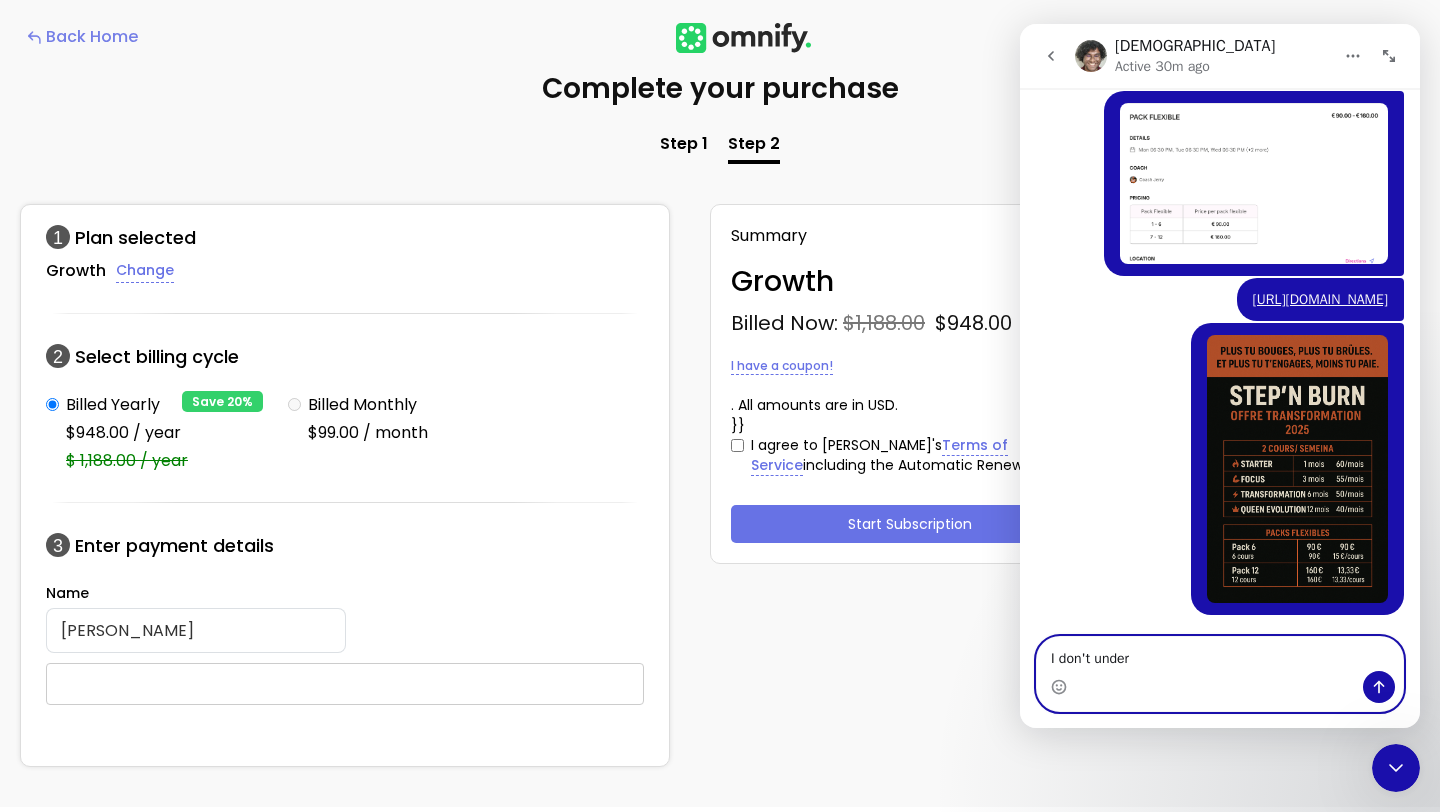type on "I don't under" 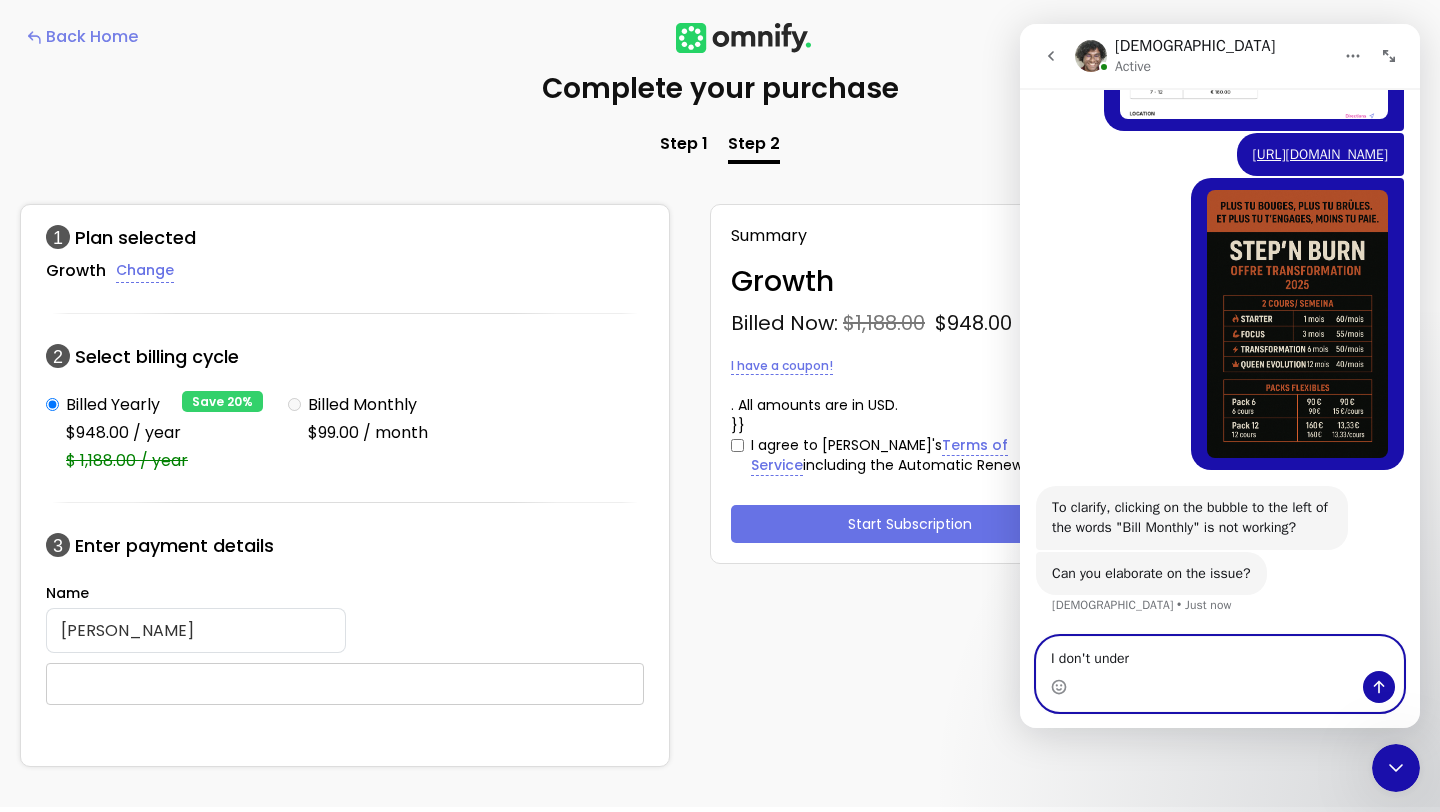 scroll, scrollTop: 1273, scrollLeft: 0, axis: vertical 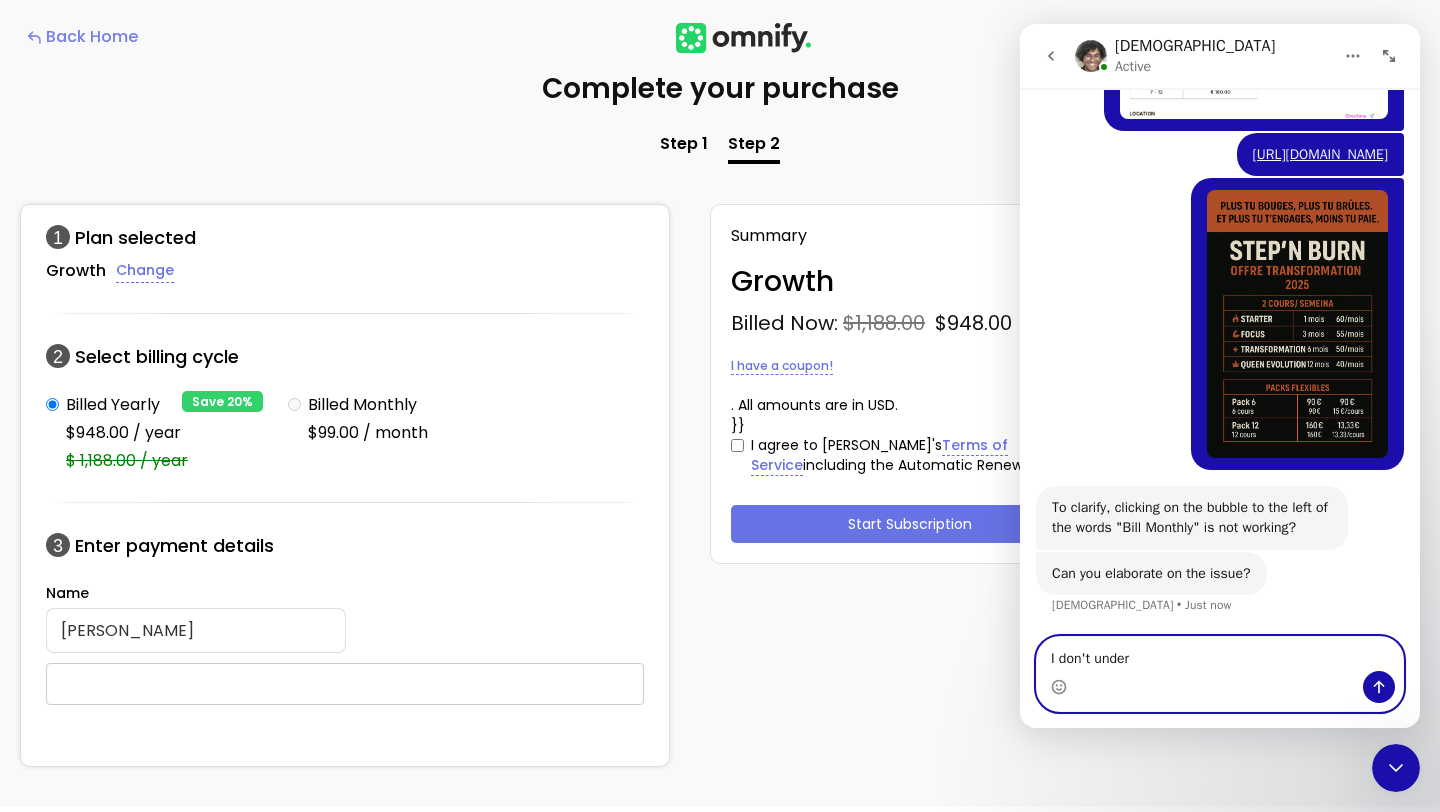 click on "I don't under" at bounding box center (1220, 654) 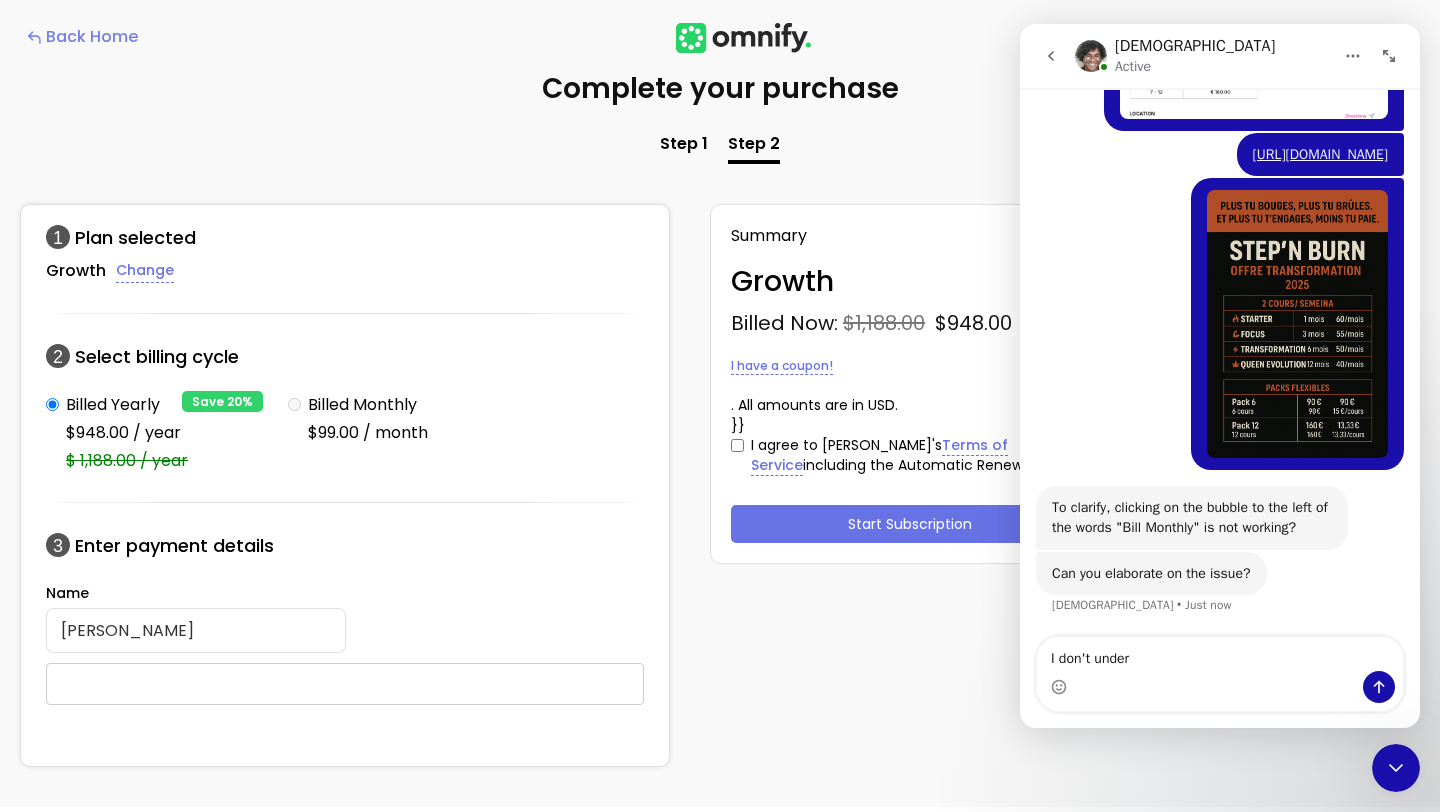 click on "Billed Yearly
$948.00
$1,188.00
/ year
()" at bounding box center (345, 433) 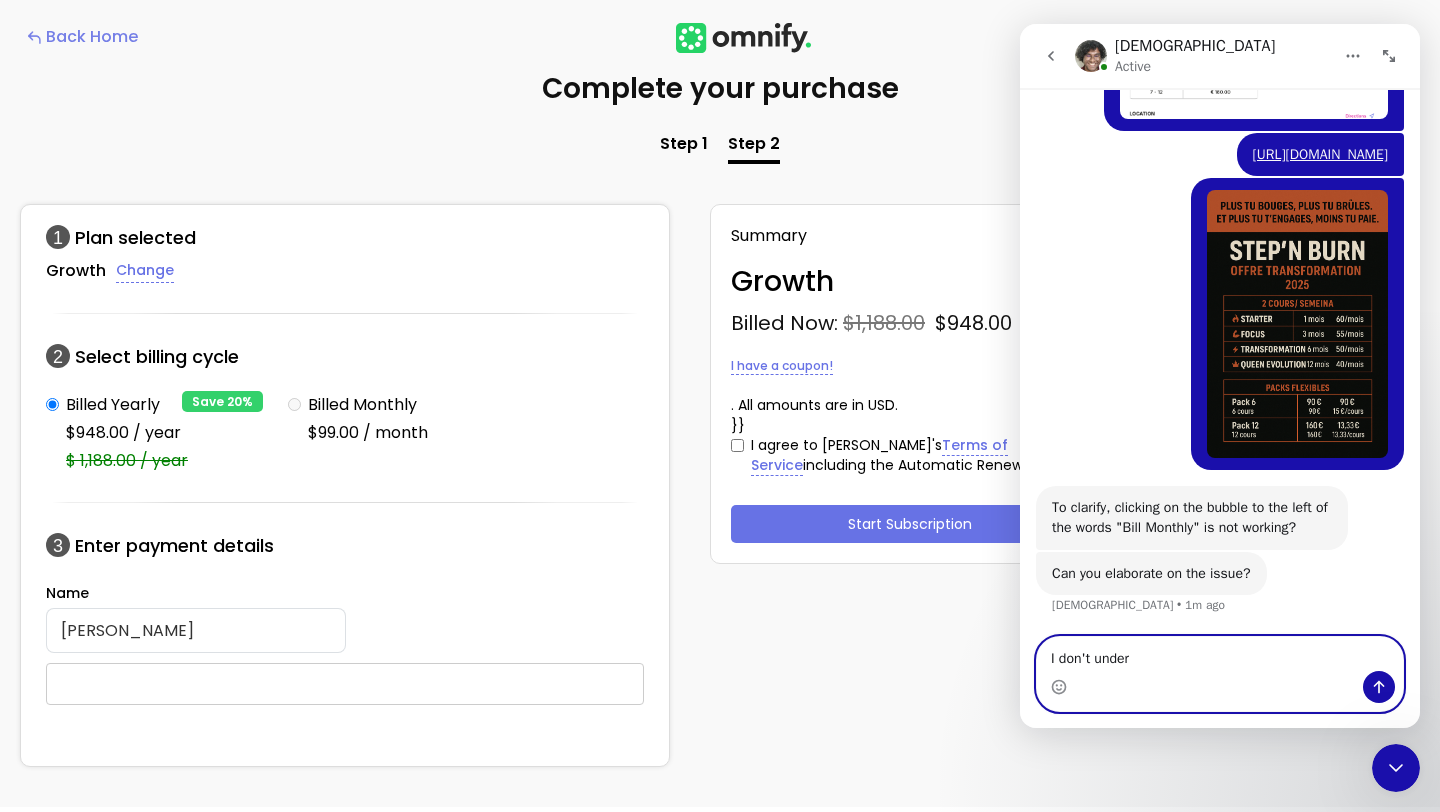 click on "I don't under" at bounding box center [1220, 654] 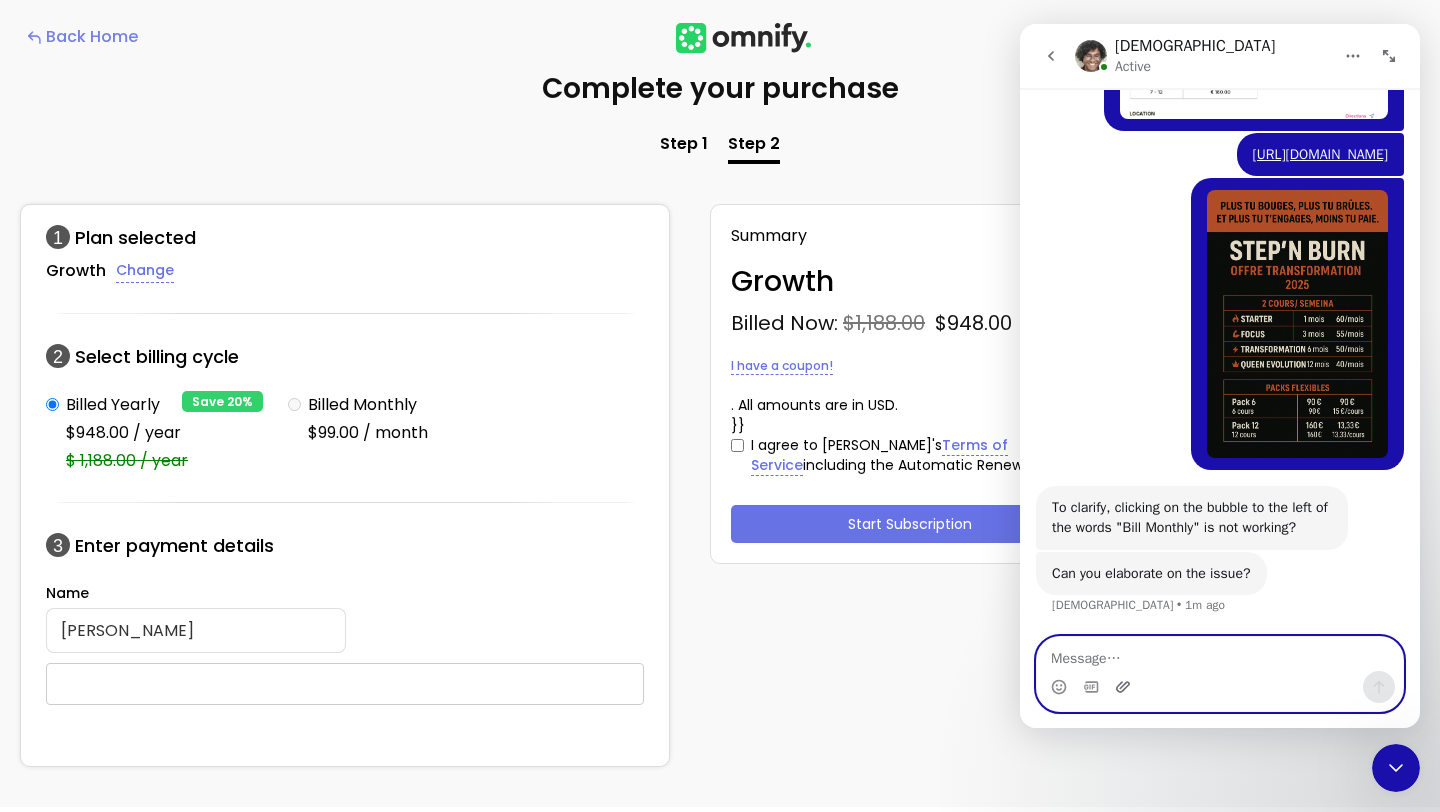 click 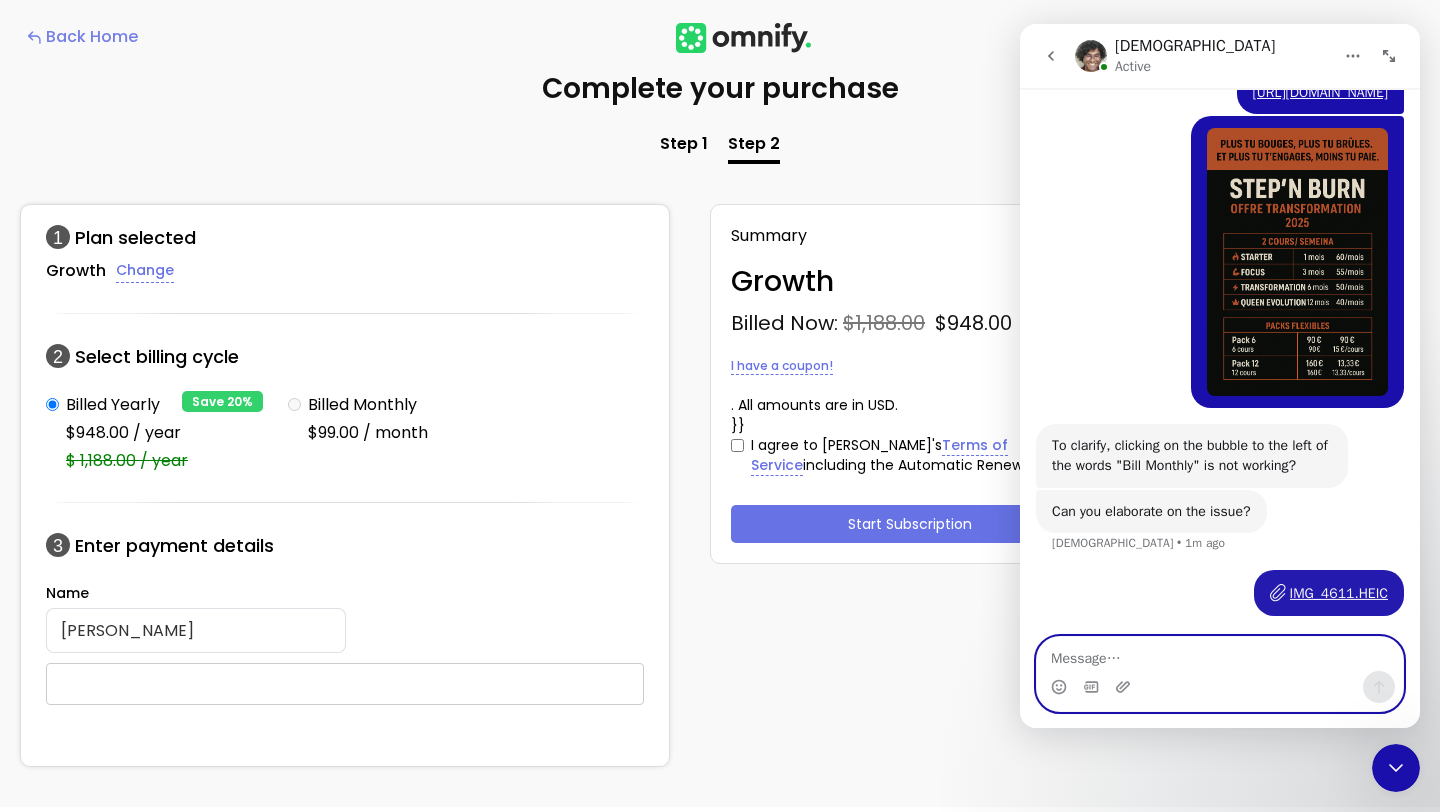 scroll, scrollTop: 1335, scrollLeft: 0, axis: vertical 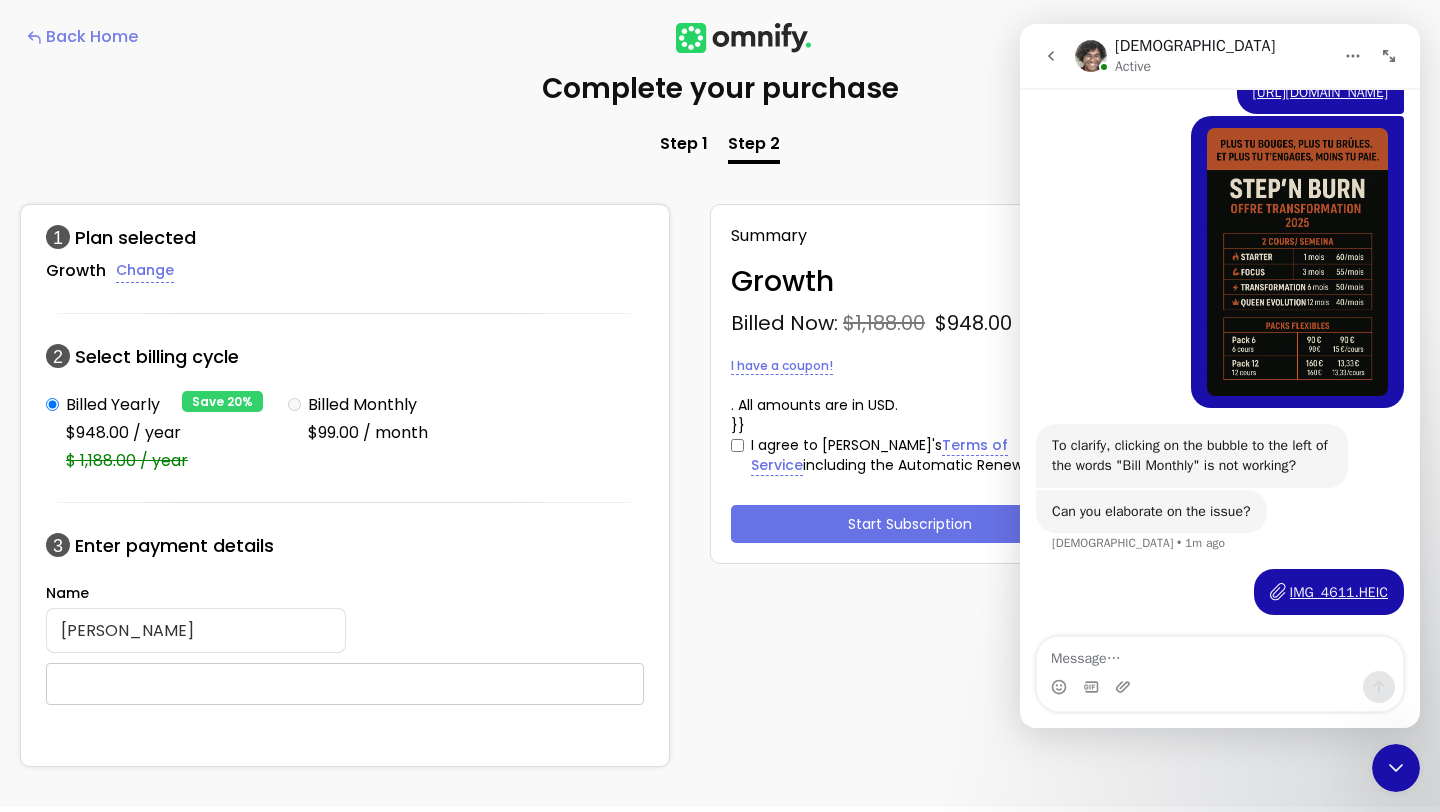 click at bounding box center [1220, 687] 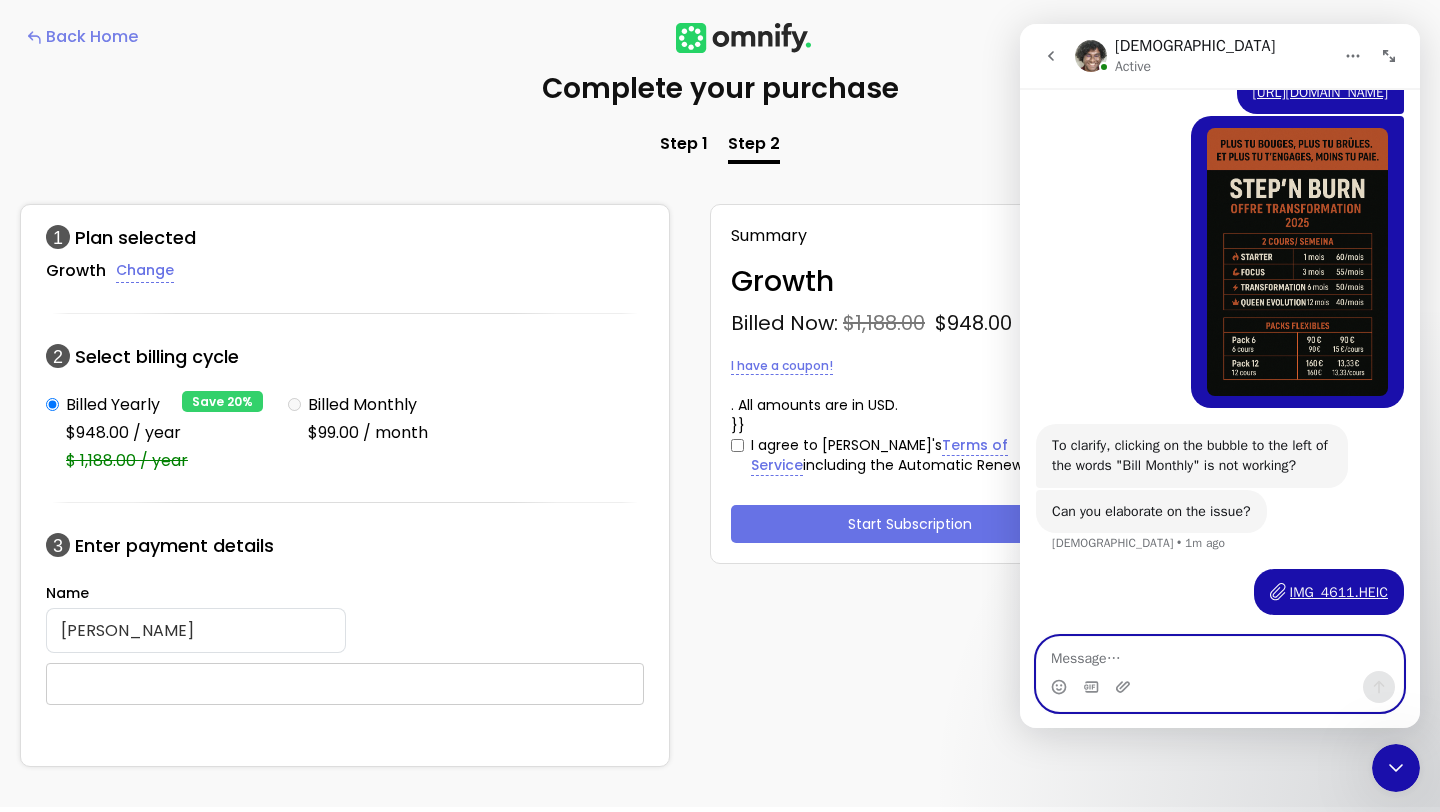 click at bounding box center [1220, 654] 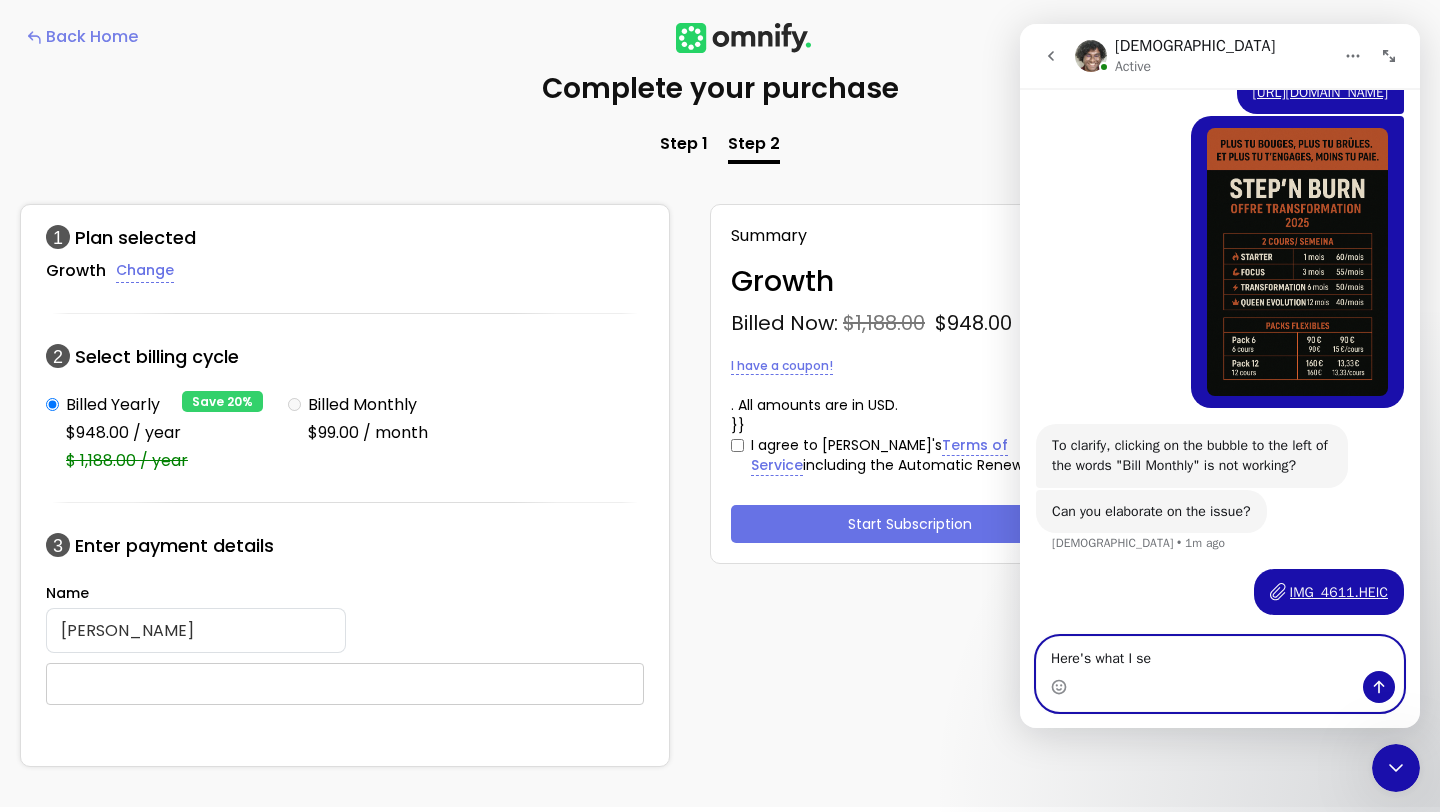 type on "Here's what I see" 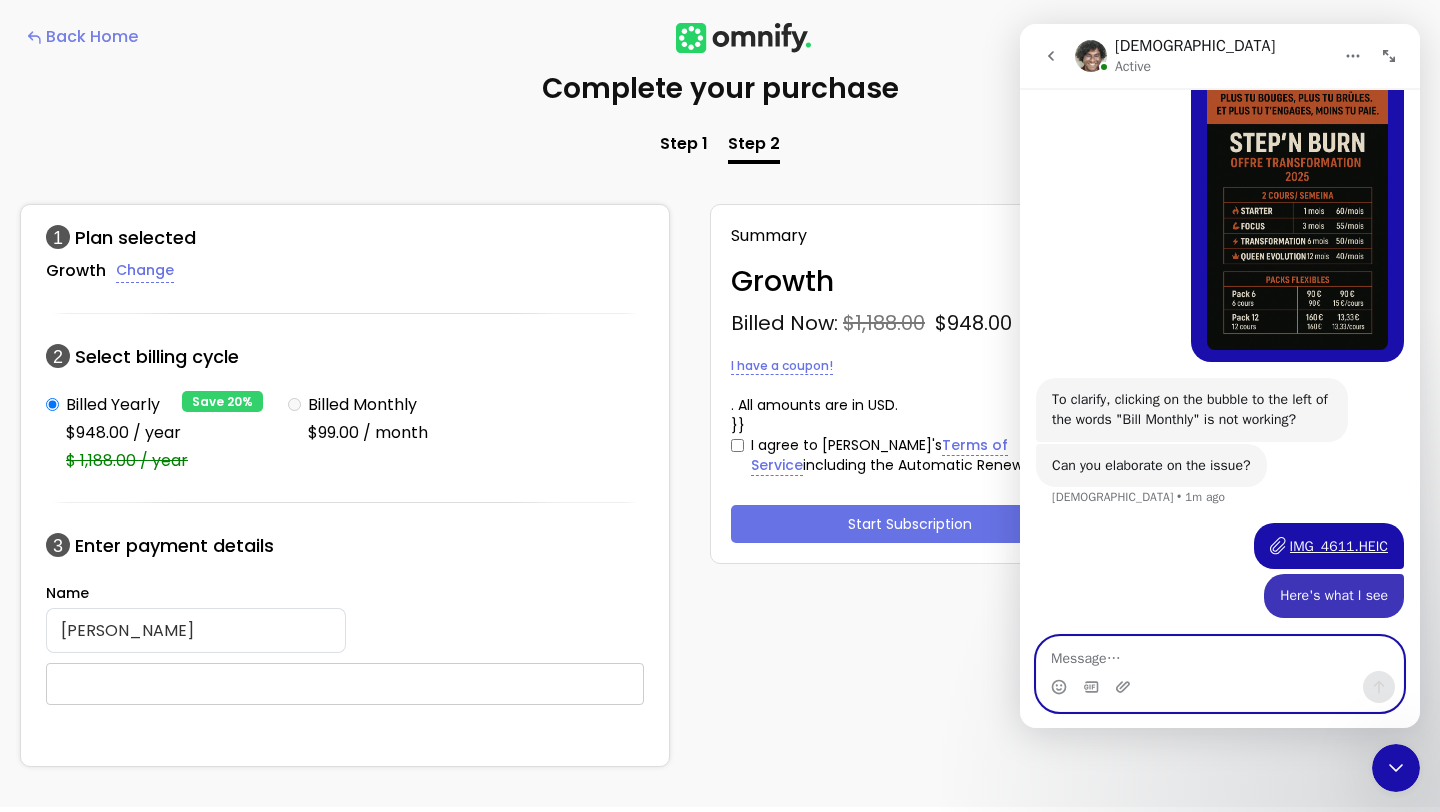 scroll, scrollTop: 1381, scrollLeft: 0, axis: vertical 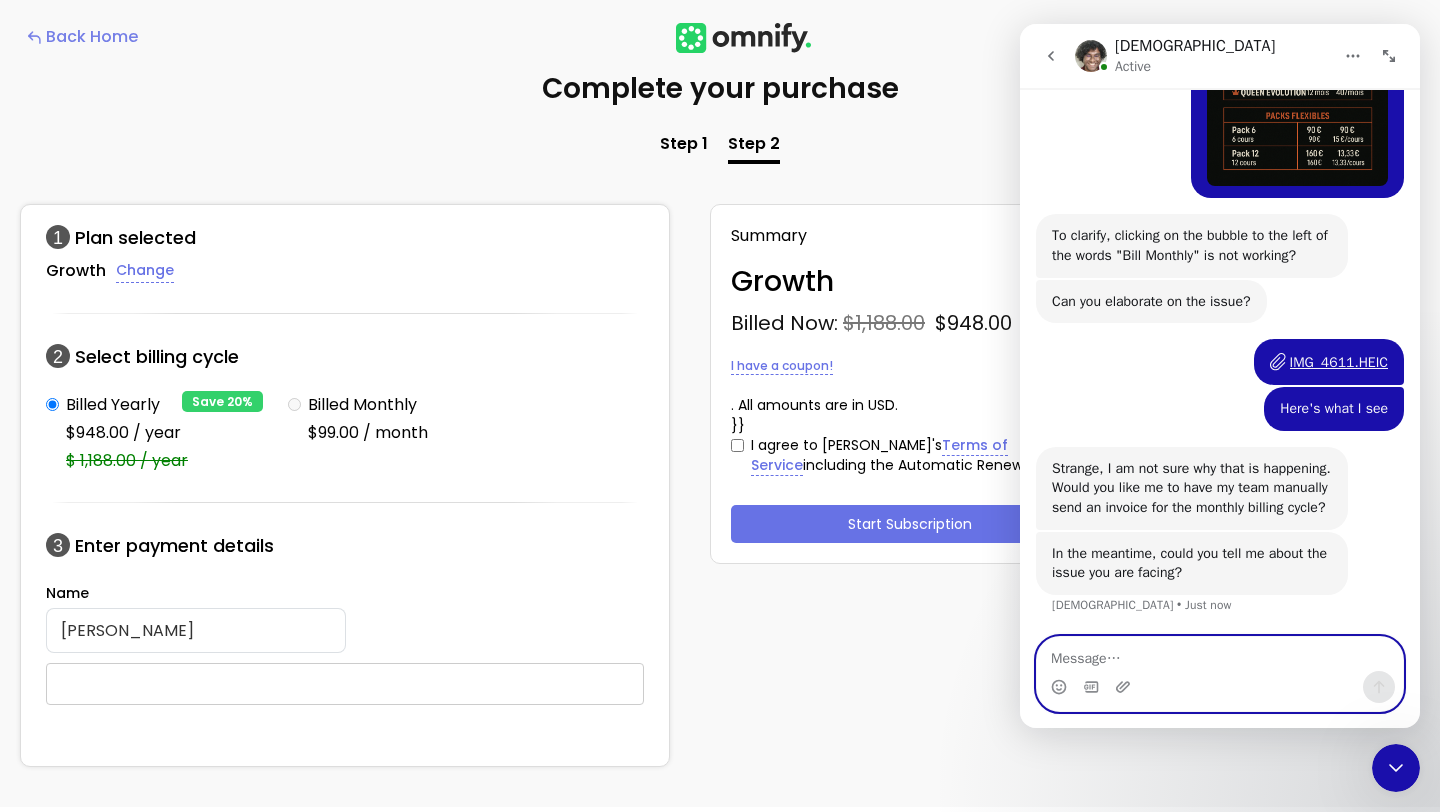 click at bounding box center (1220, 654) 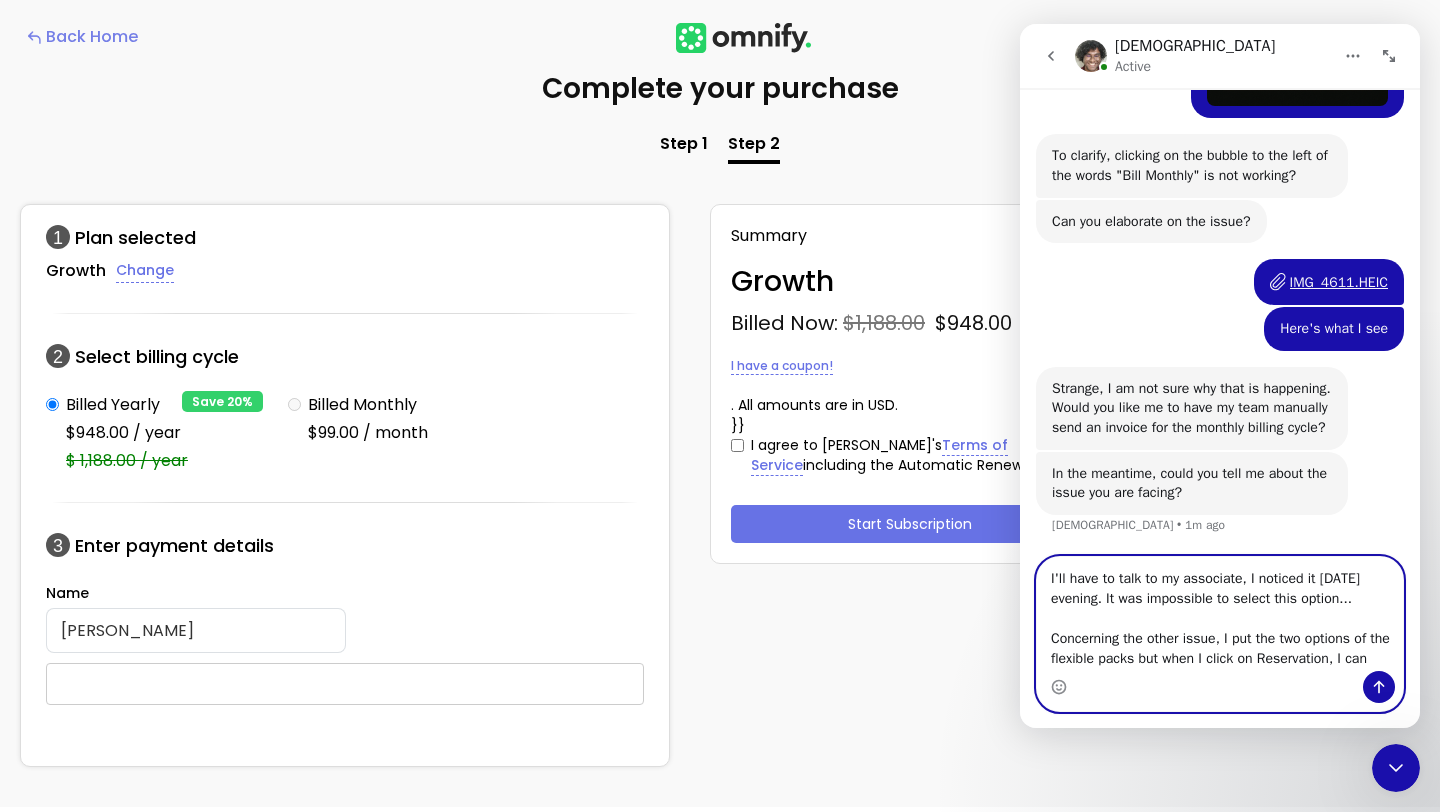 scroll, scrollTop: 1664, scrollLeft: 0, axis: vertical 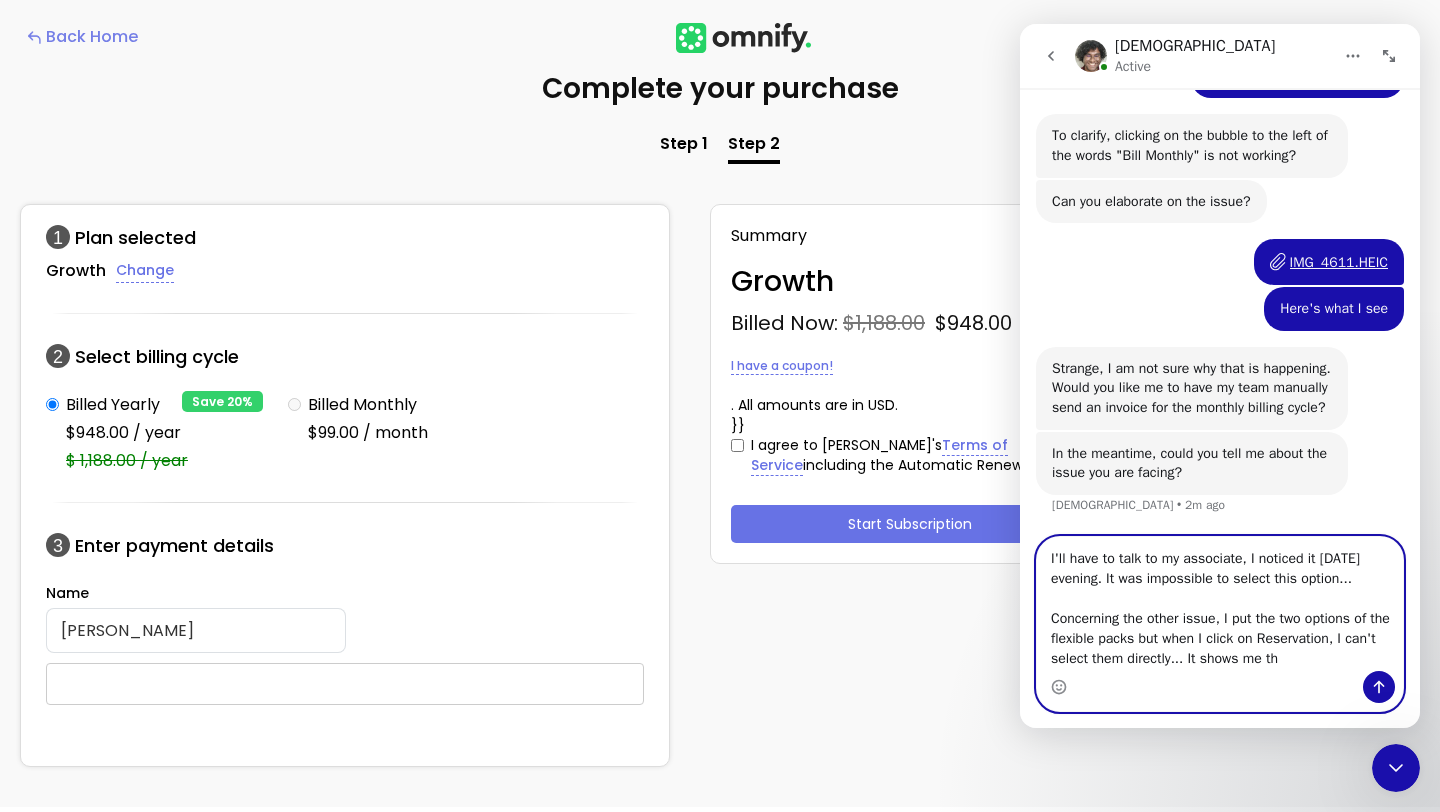 drag, startPoint x: 1371, startPoint y: 639, endPoint x: 1390, endPoint y: 688, distance: 52.554733 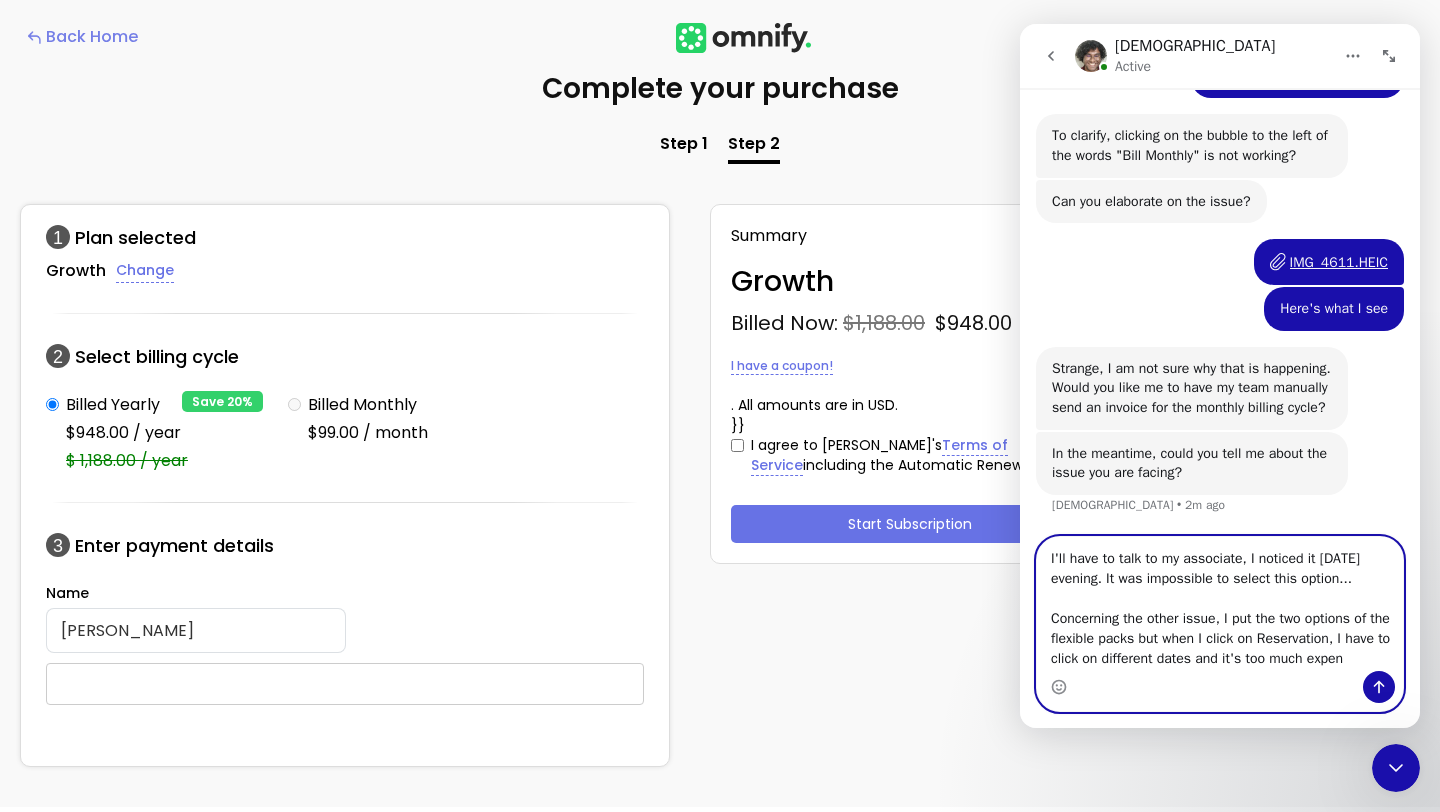 scroll, scrollTop: 1684, scrollLeft: 0, axis: vertical 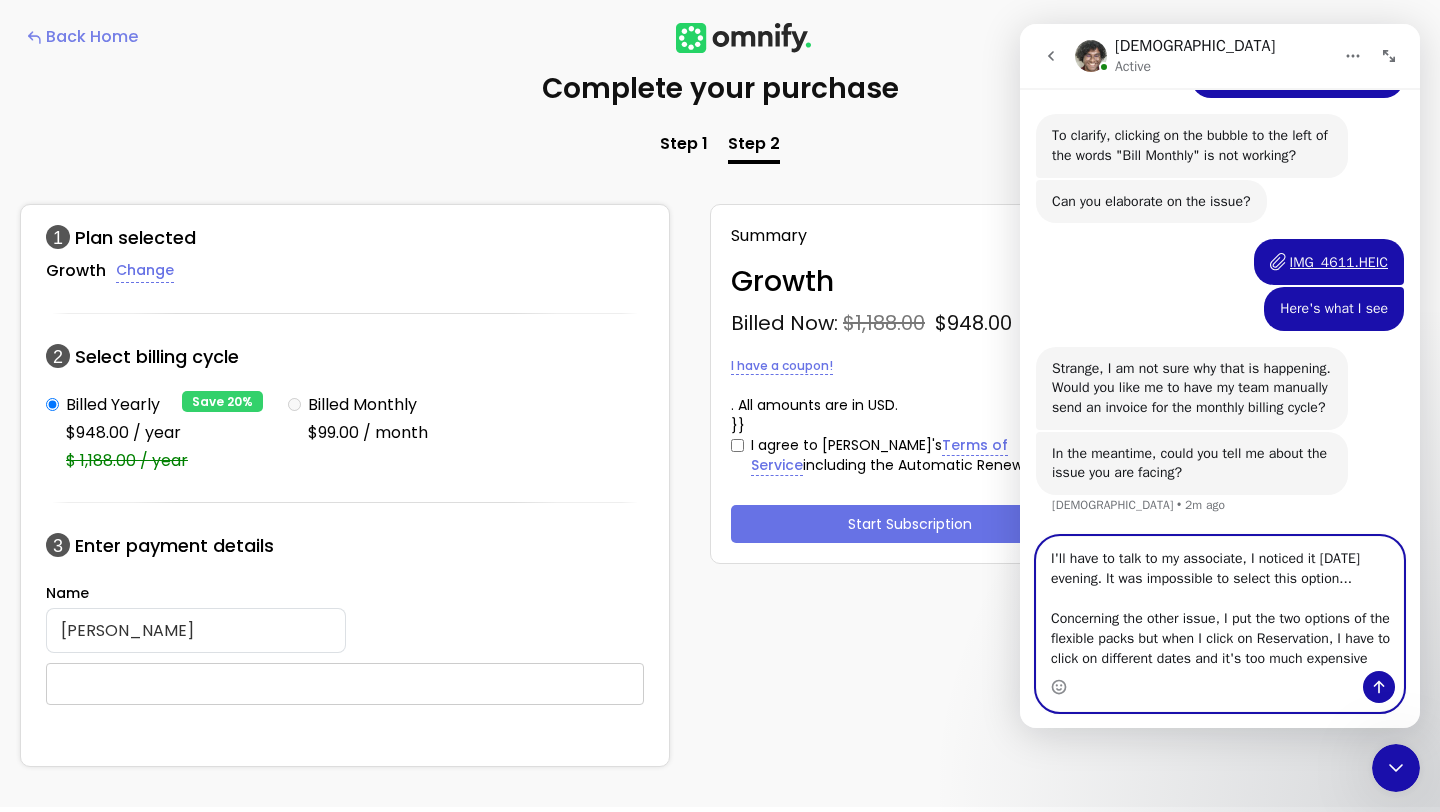 type on "I'll have to talk to my associate, I noticed it [DATE] evening. It was impossible to select this option...
Concerning the other issue, I put the two options of the flexible packs but when I click on Reservation, I have to click on different dates and it's too much expensive." 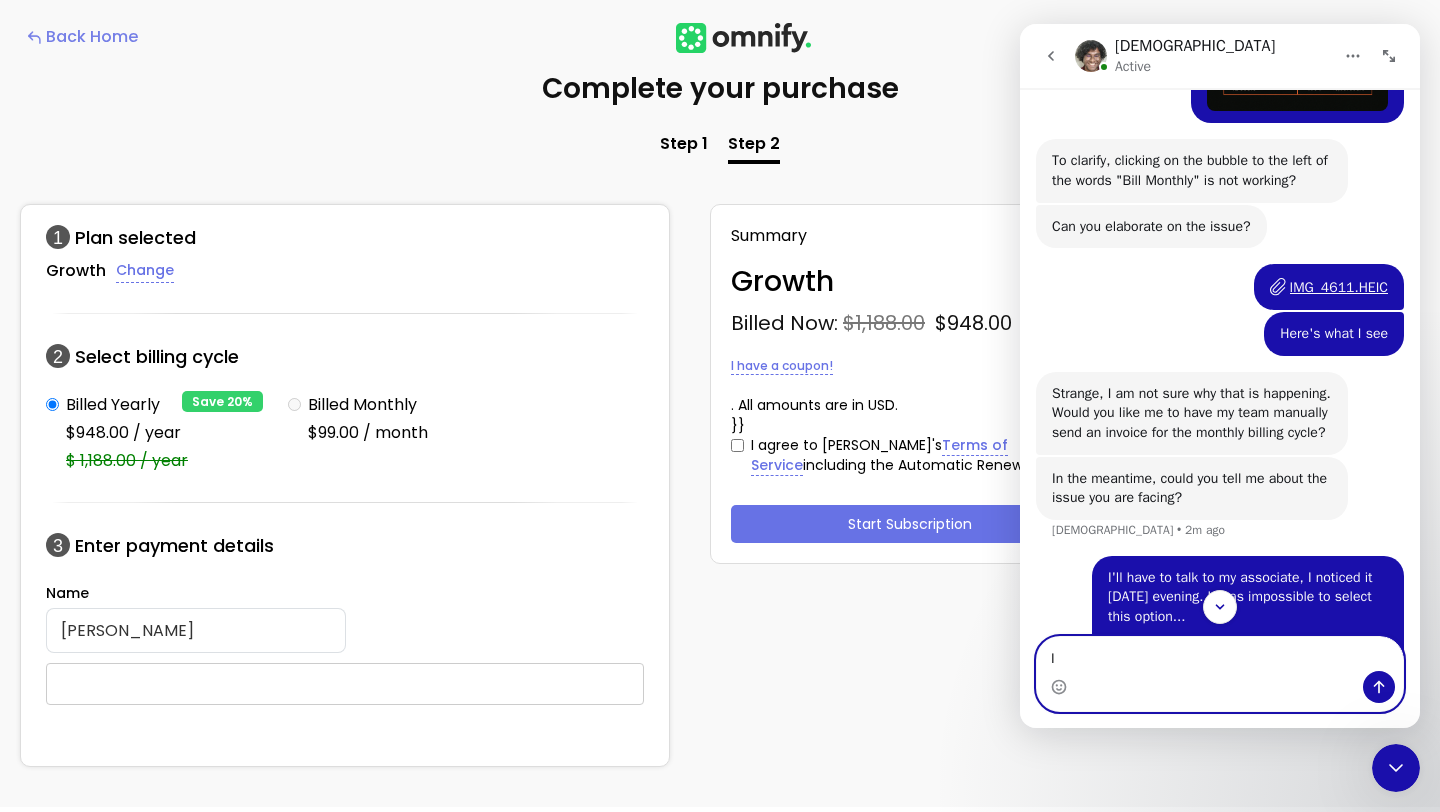 scroll, scrollTop: 1265, scrollLeft: 0, axis: vertical 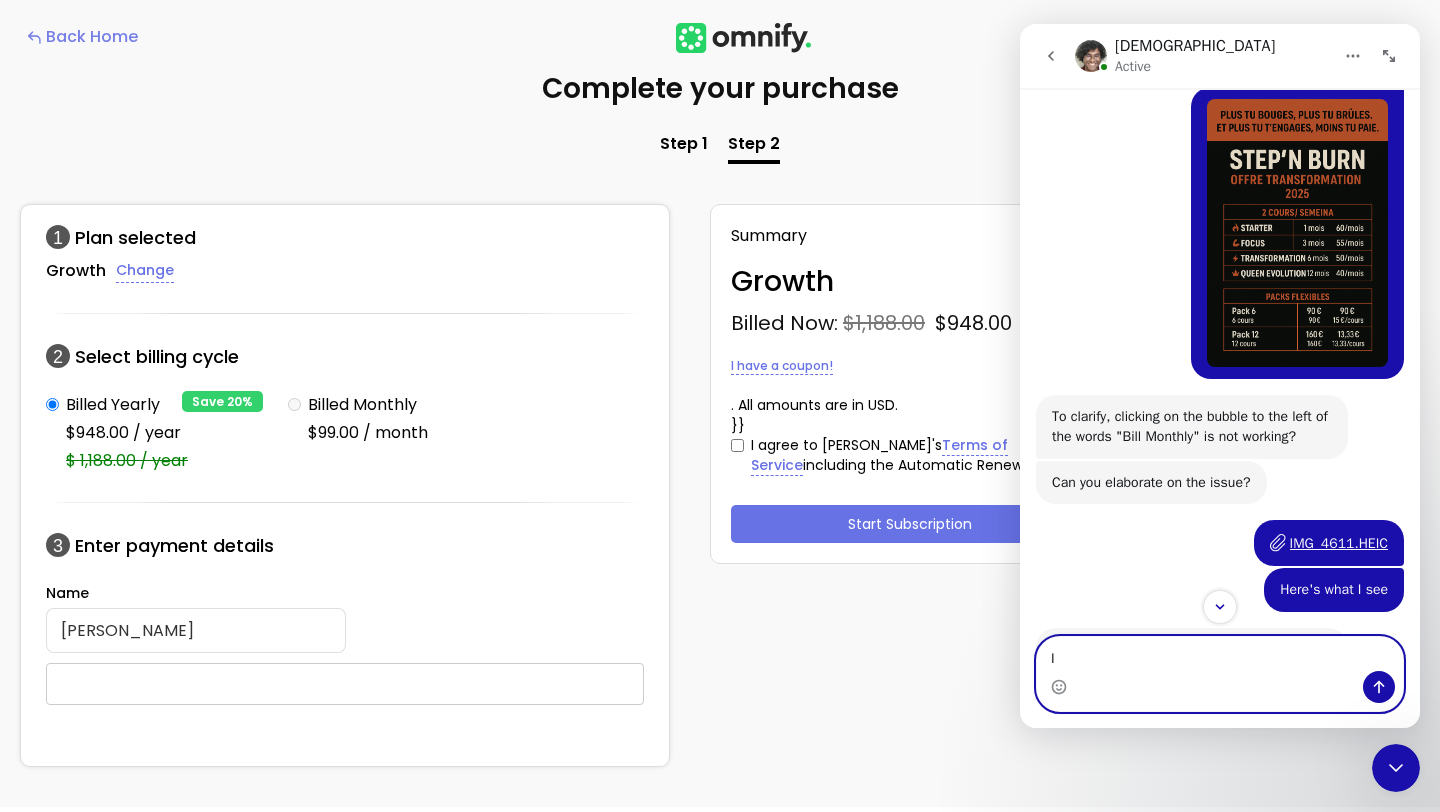 type on "I" 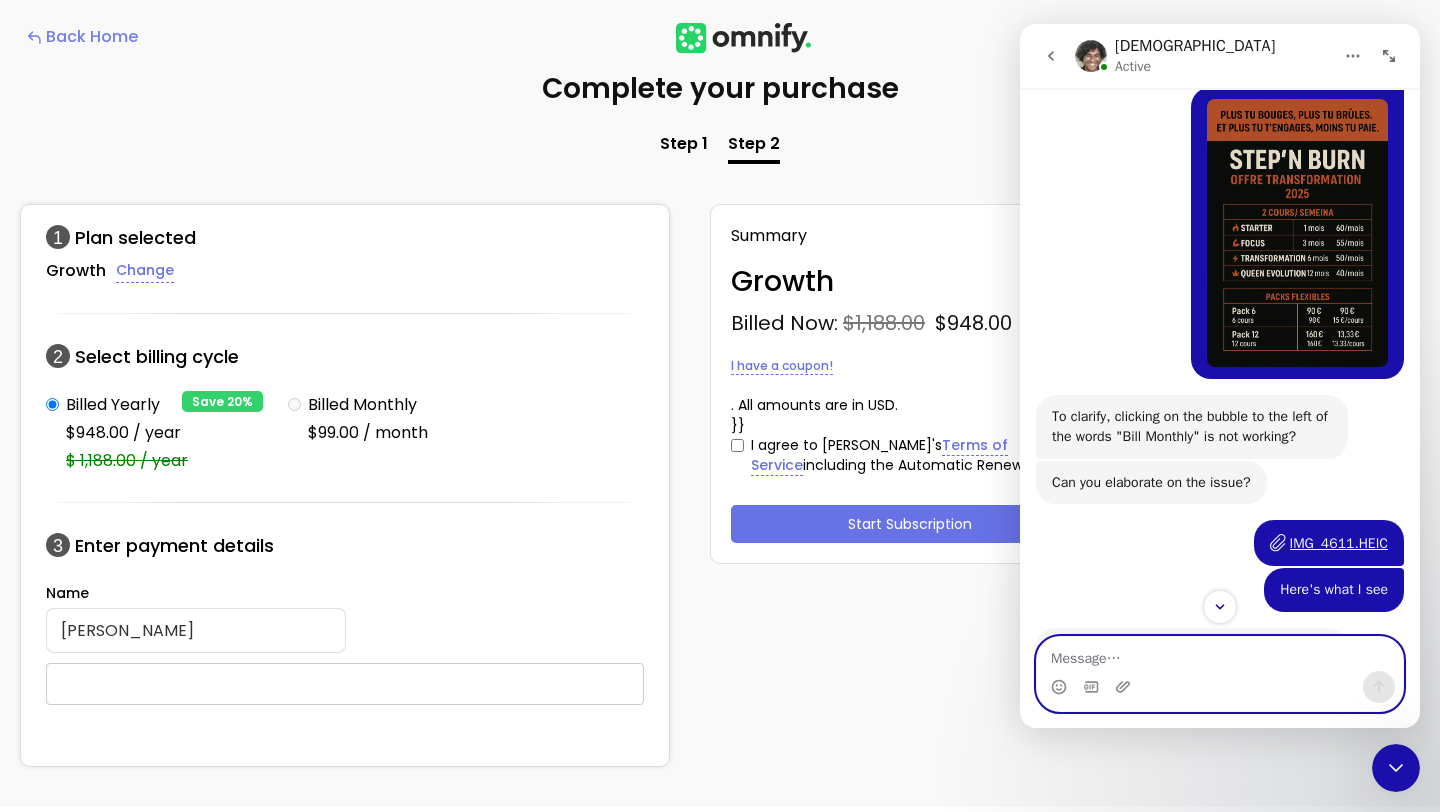 type on "h" 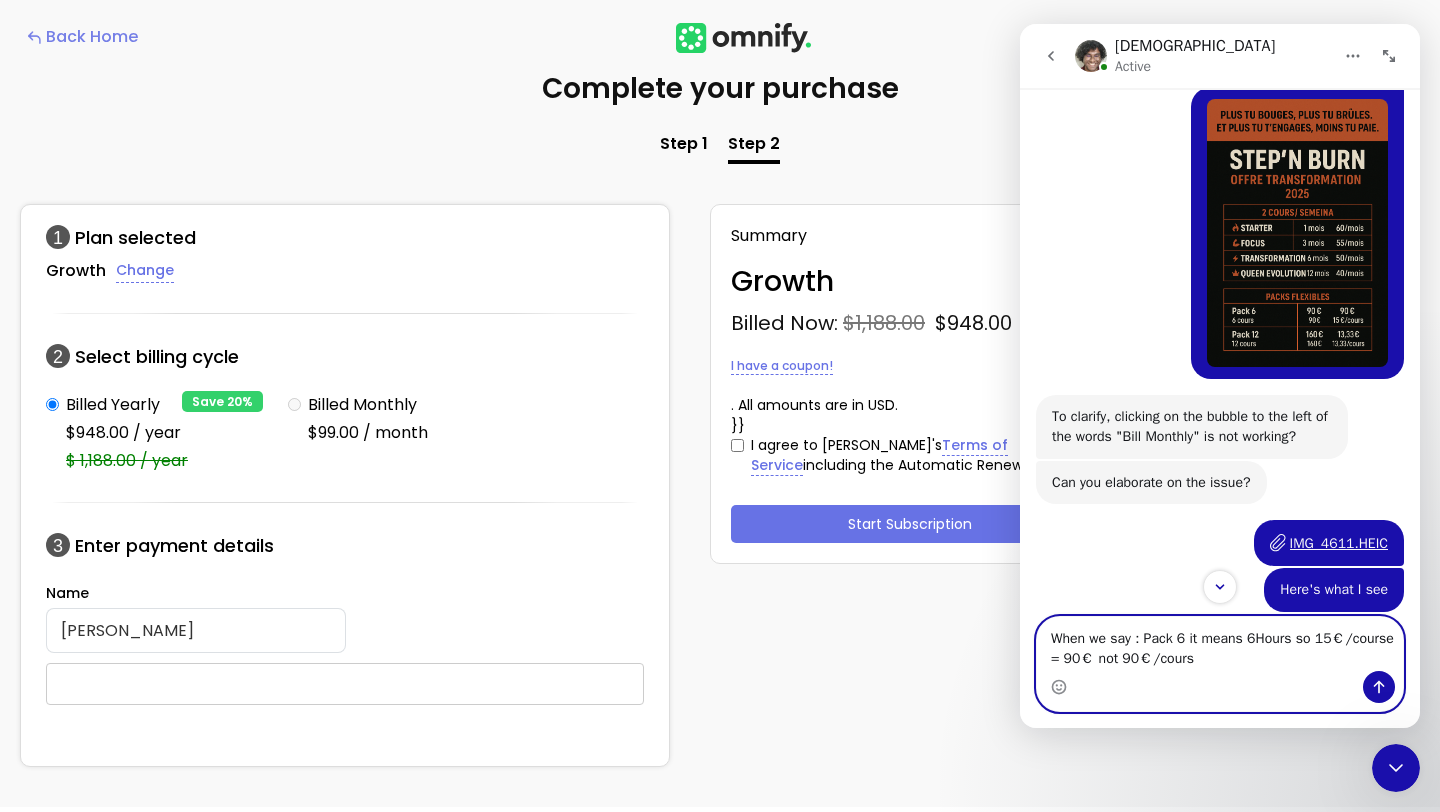 type on "When we say : Pack 6 it means 6Hours so 15€/course = 90€ not 90€/course" 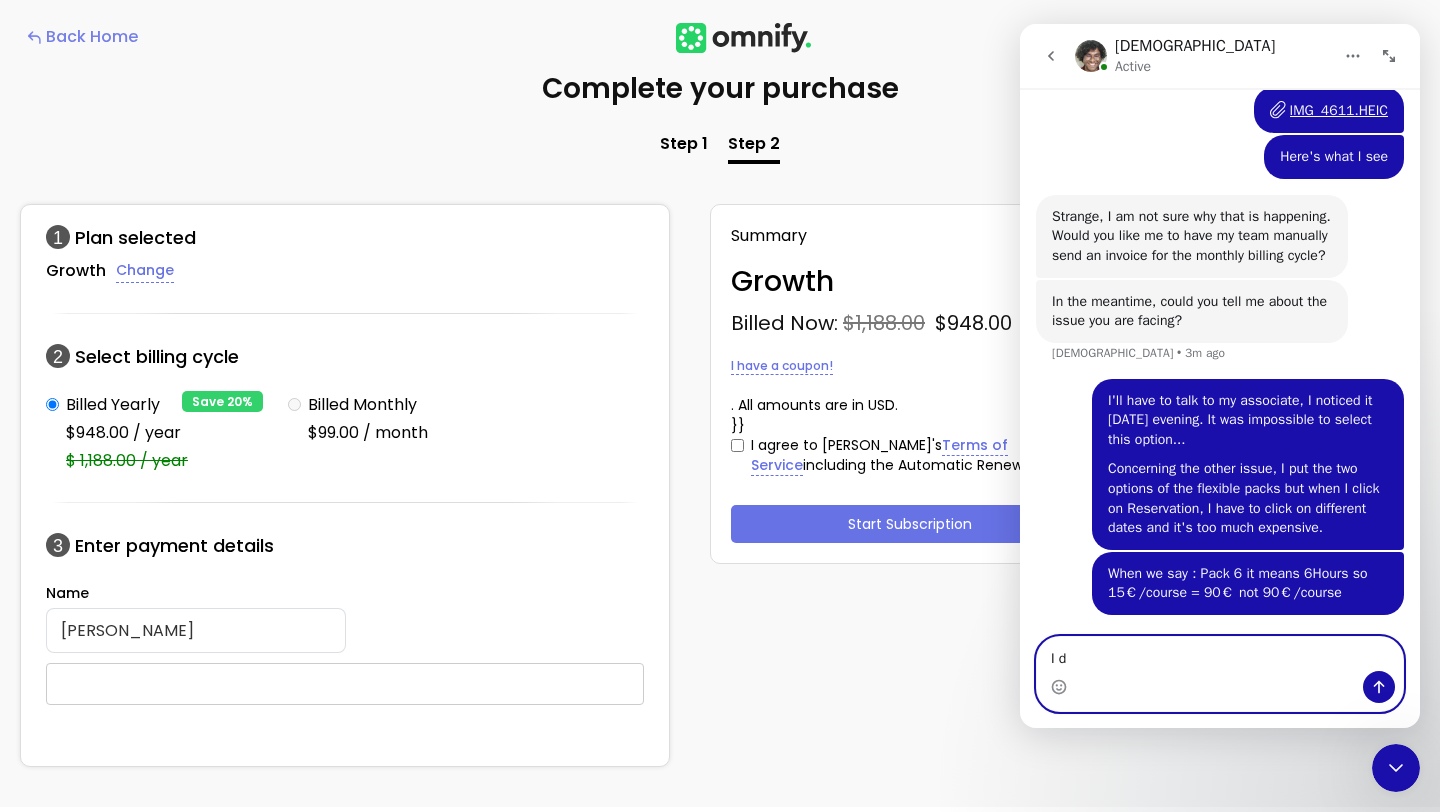 scroll, scrollTop: 1836, scrollLeft: 0, axis: vertical 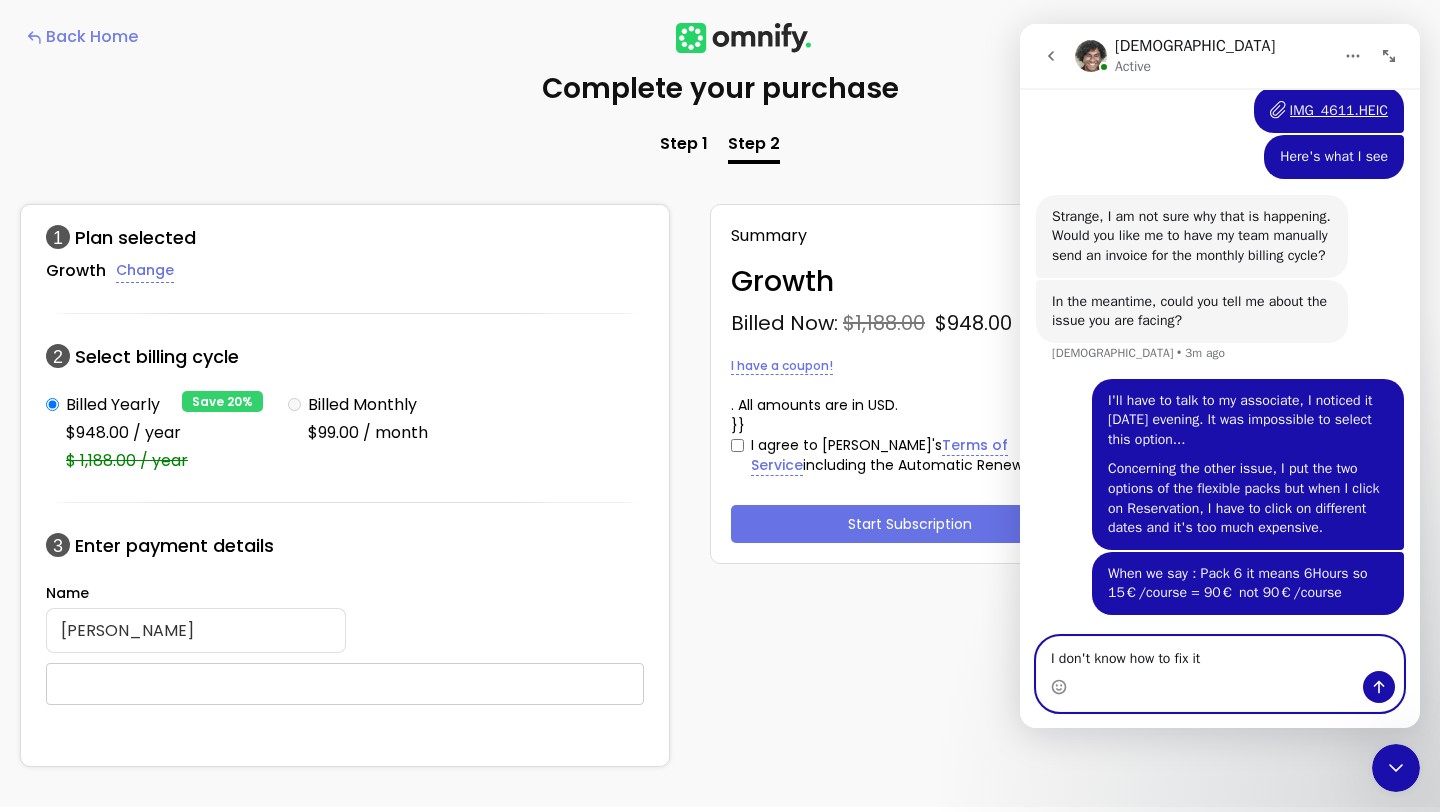 type on "I don't know how to fix it!" 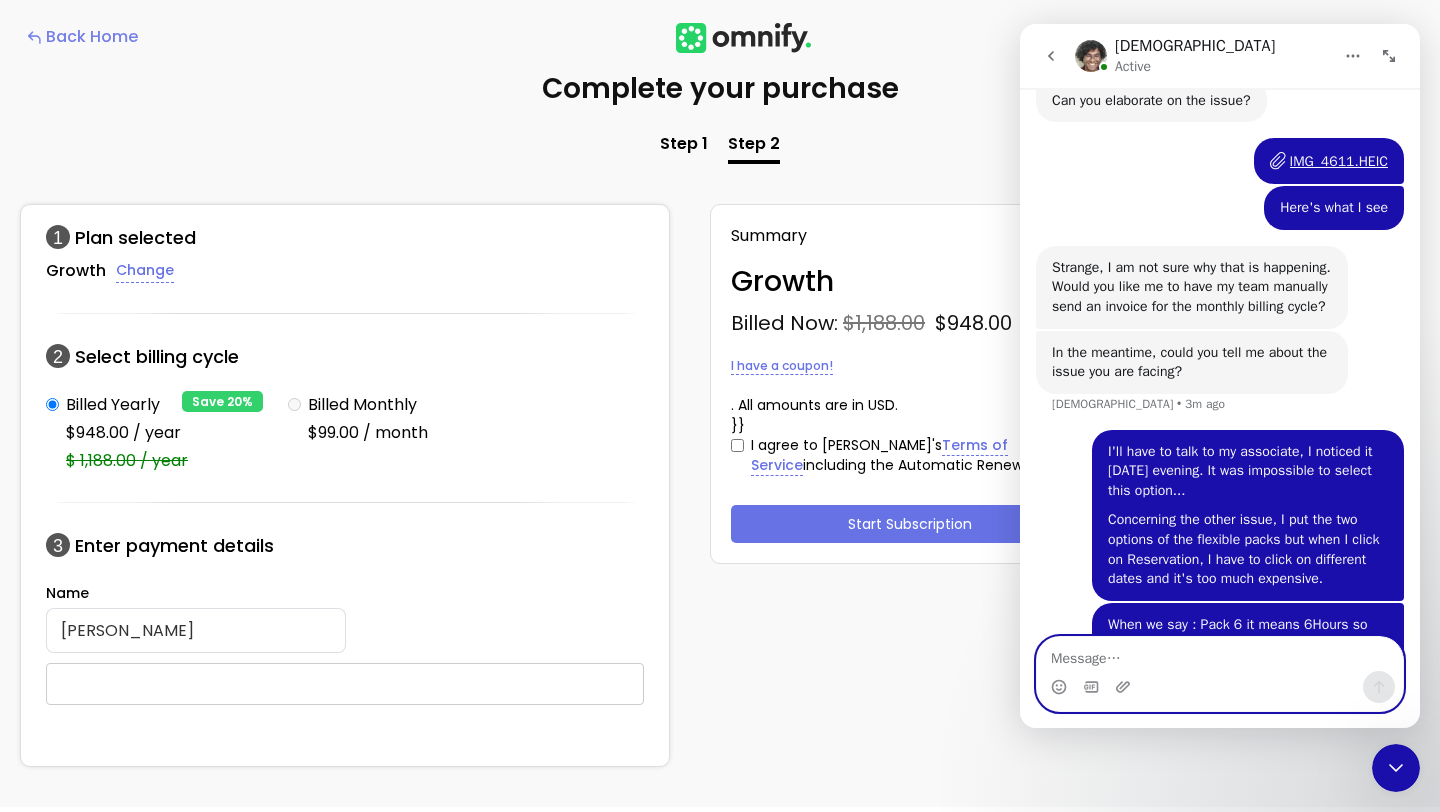 scroll, scrollTop: 1882, scrollLeft: 0, axis: vertical 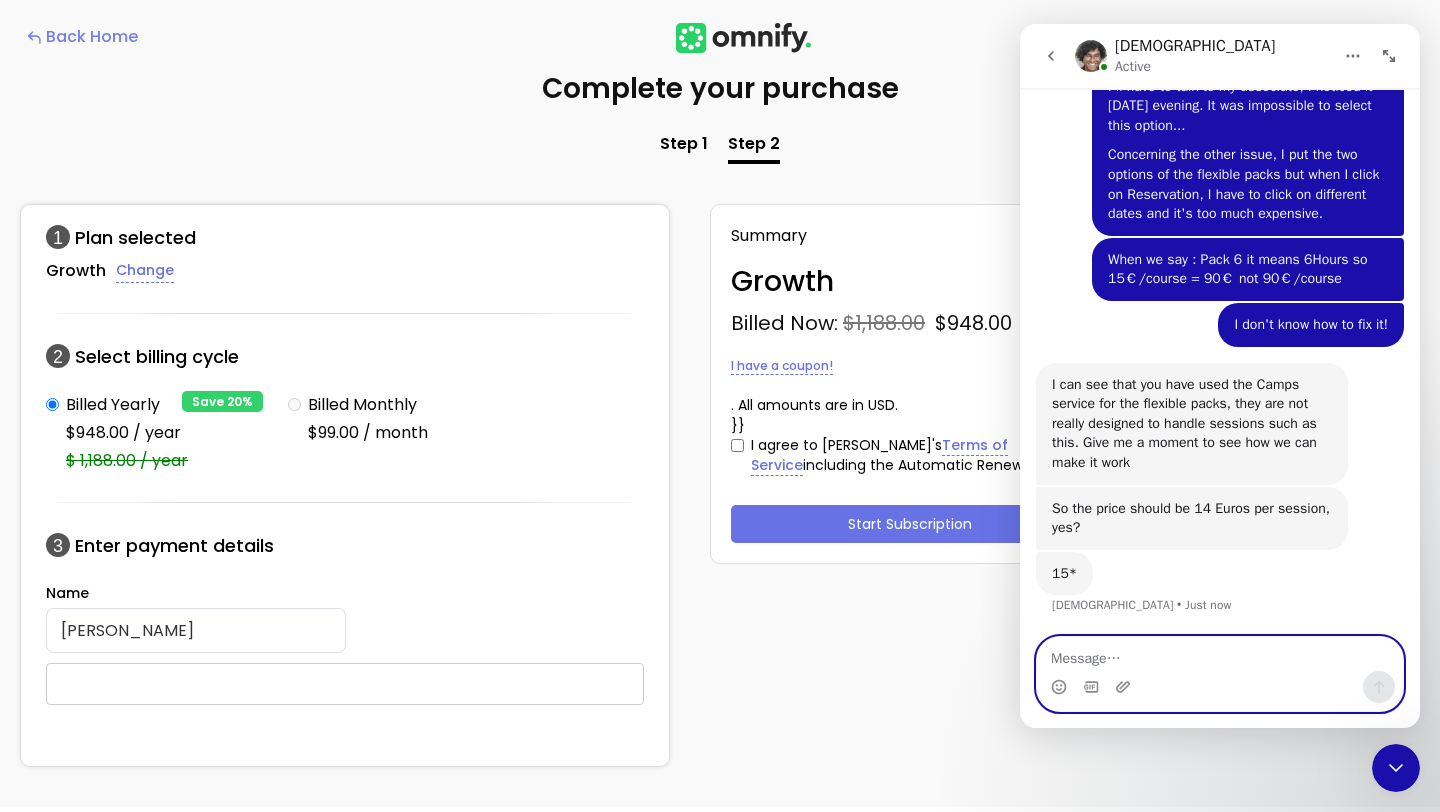 click at bounding box center (1220, 654) 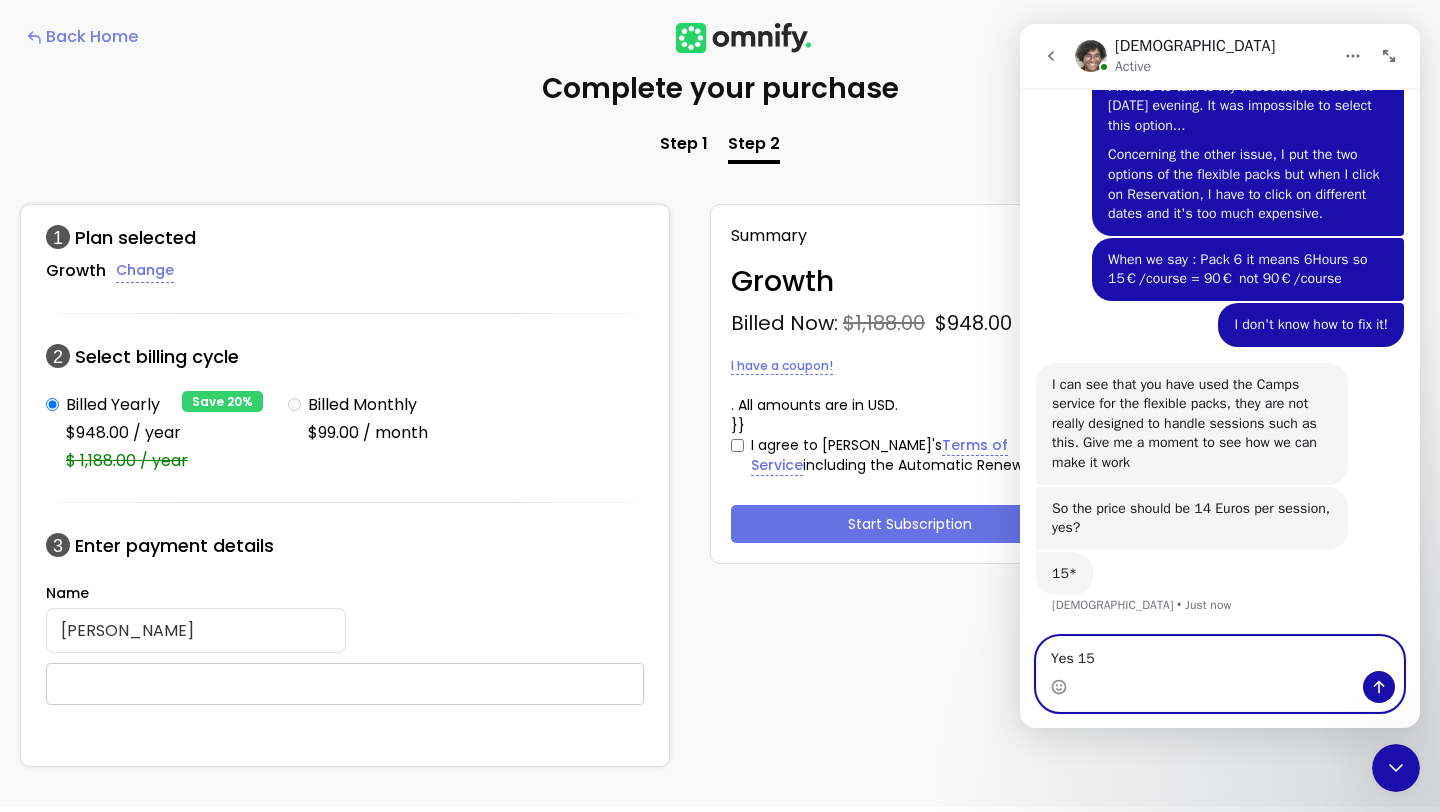 type on "Yes 15€" 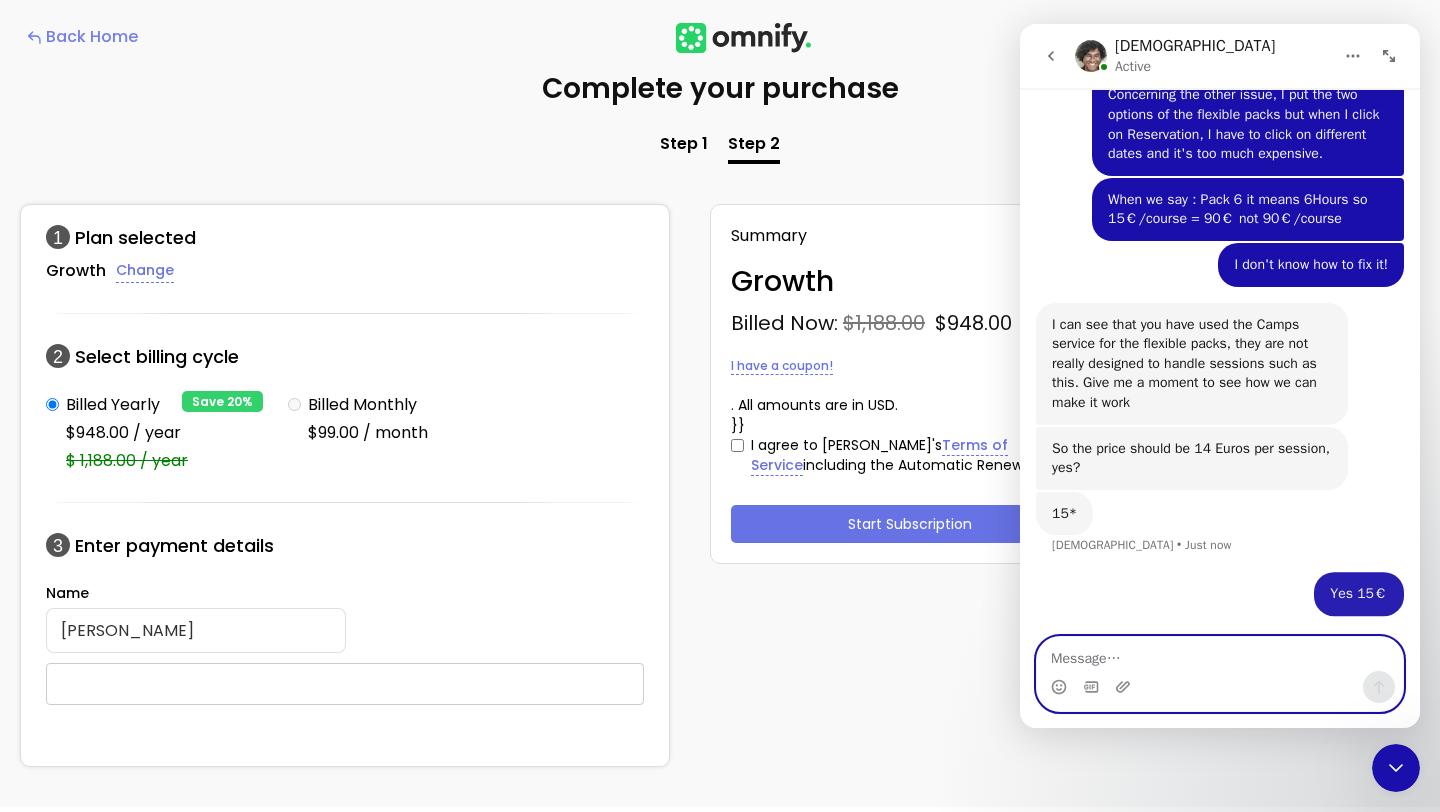 scroll, scrollTop: 2190, scrollLeft: 0, axis: vertical 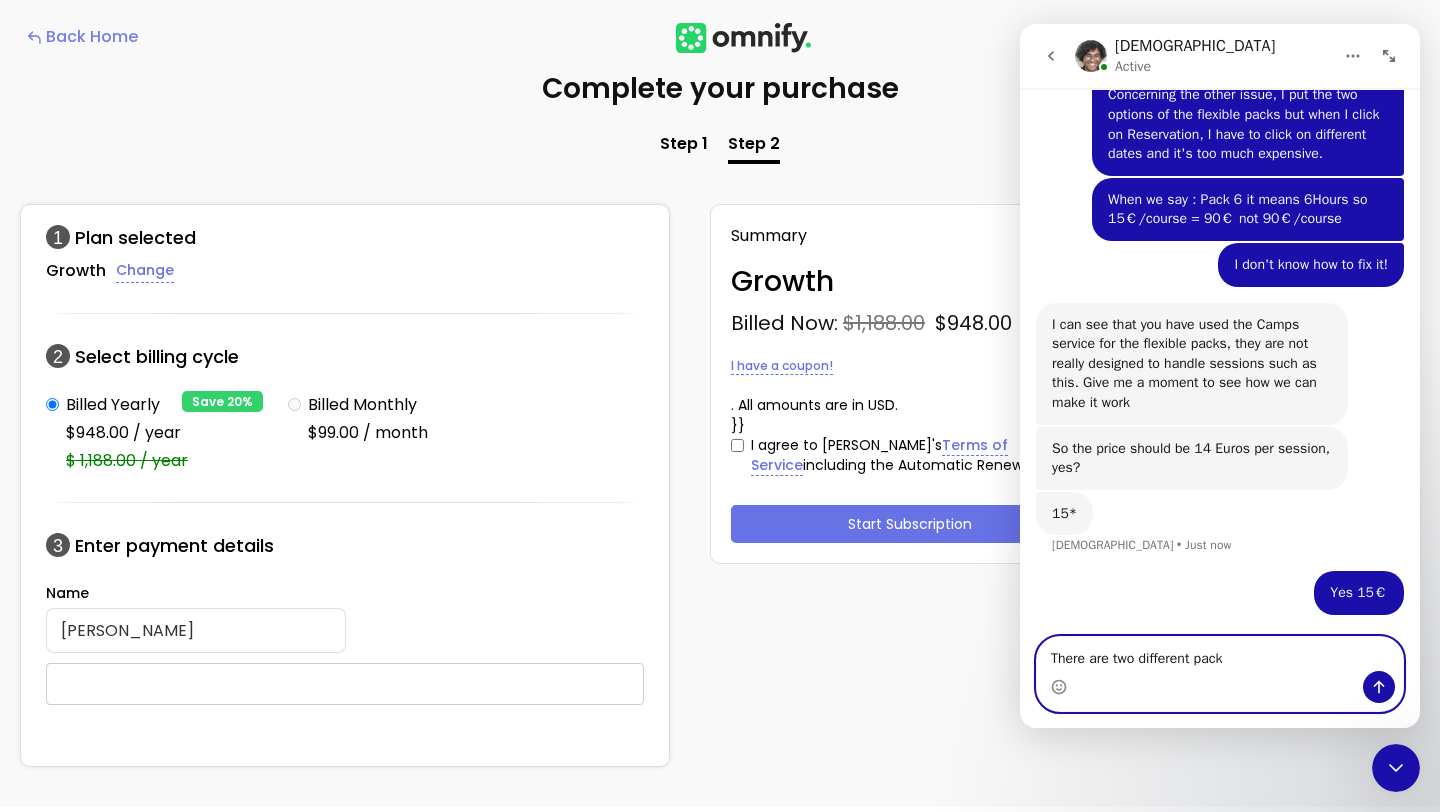 type on "There are two different packs" 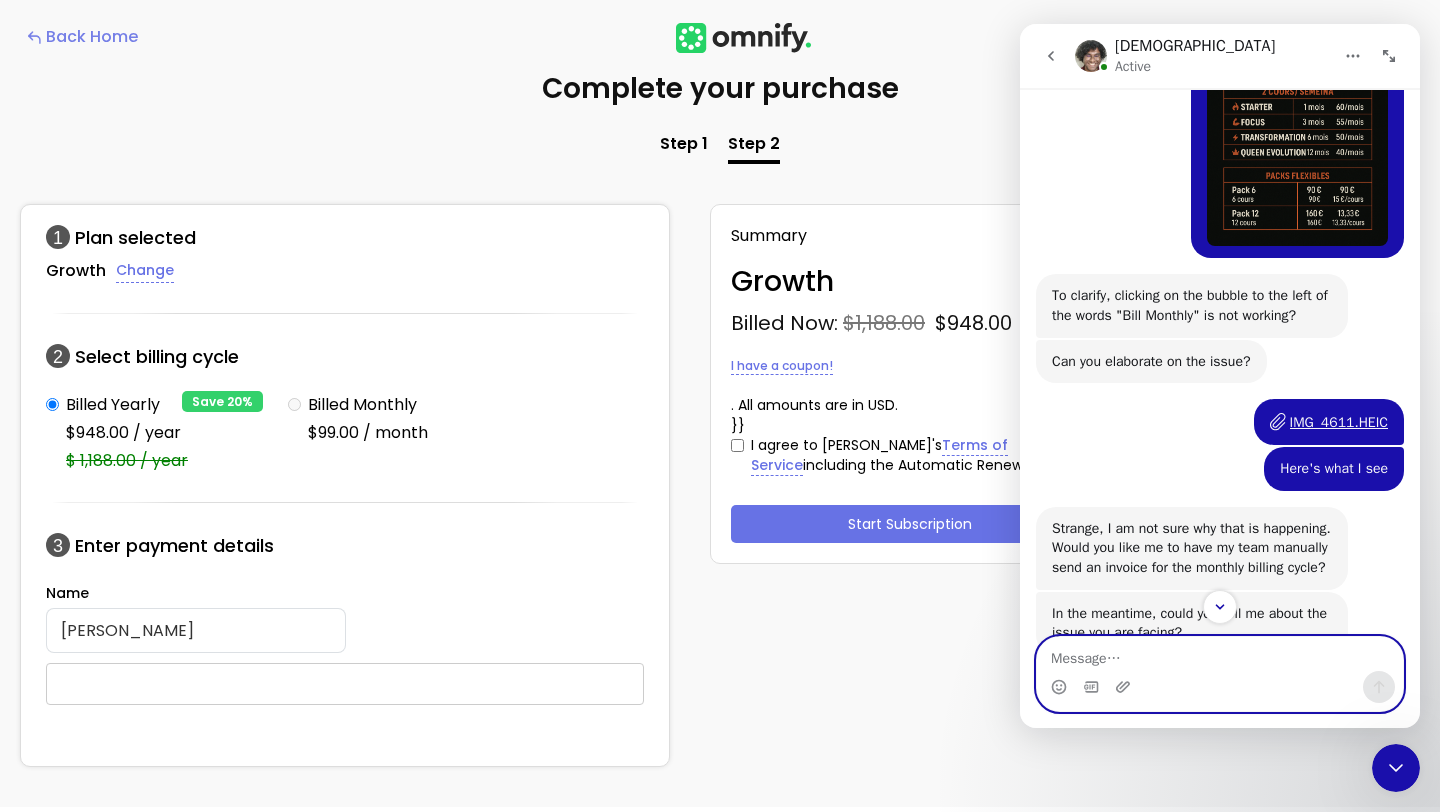 scroll, scrollTop: 1372, scrollLeft: 0, axis: vertical 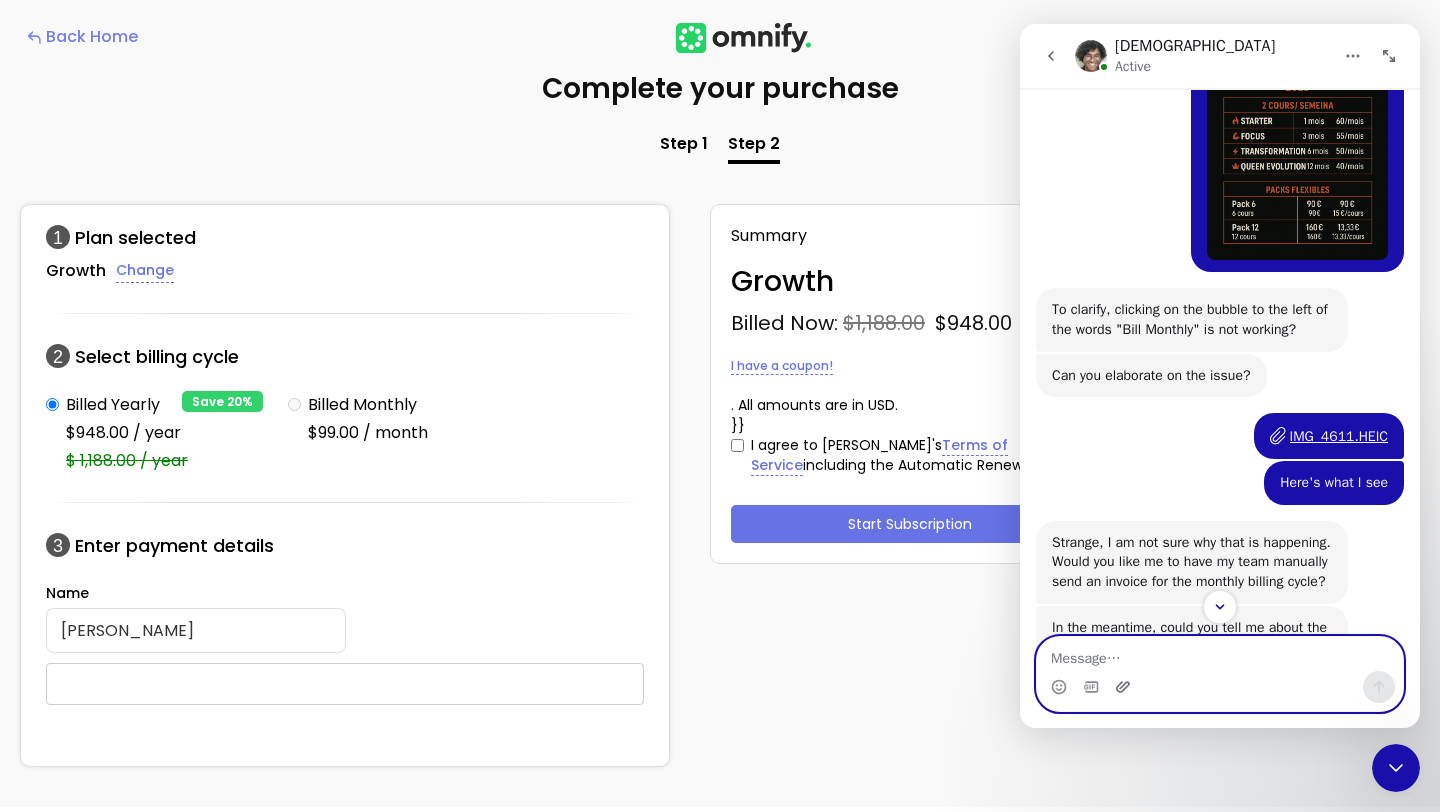 click 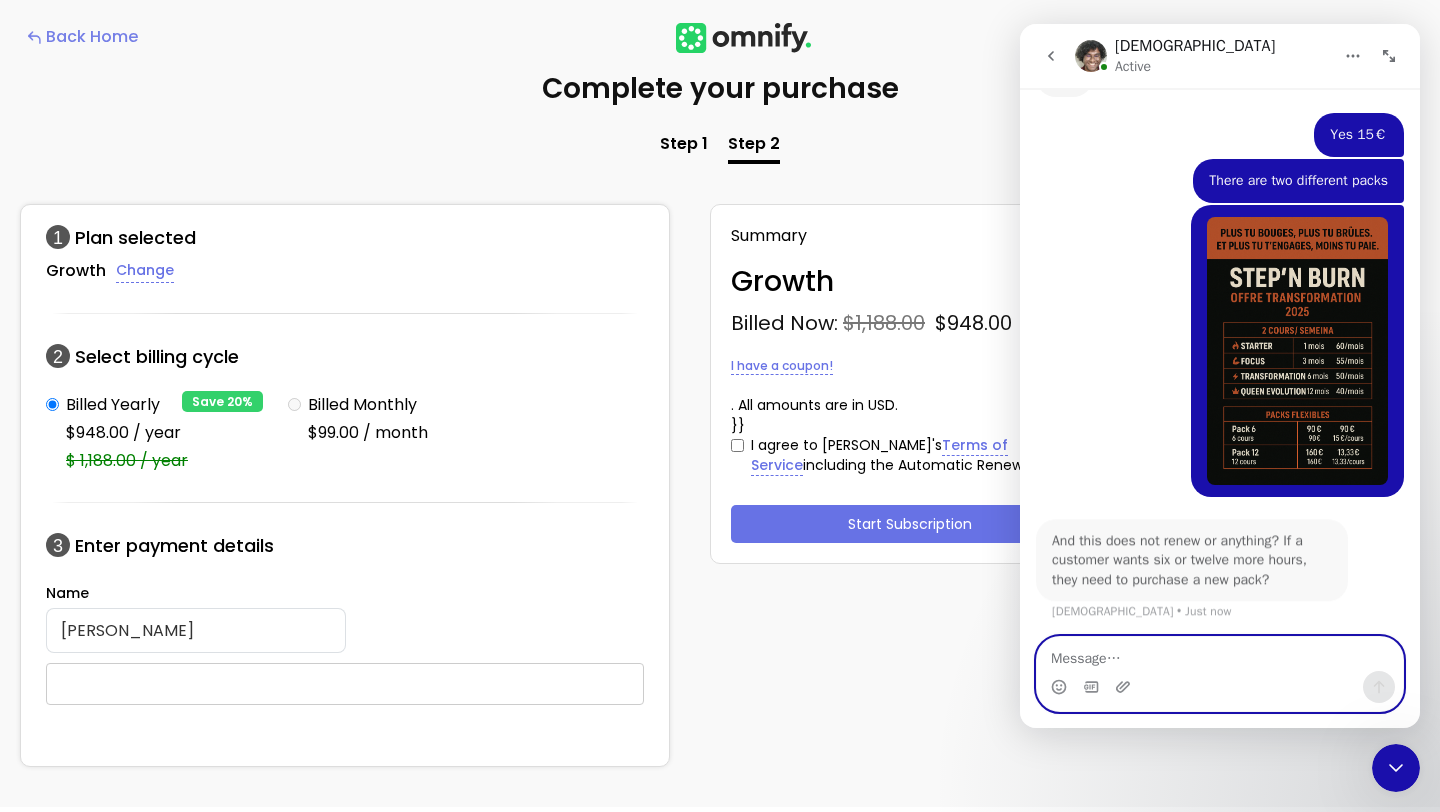 scroll, scrollTop: 2629, scrollLeft: 0, axis: vertical 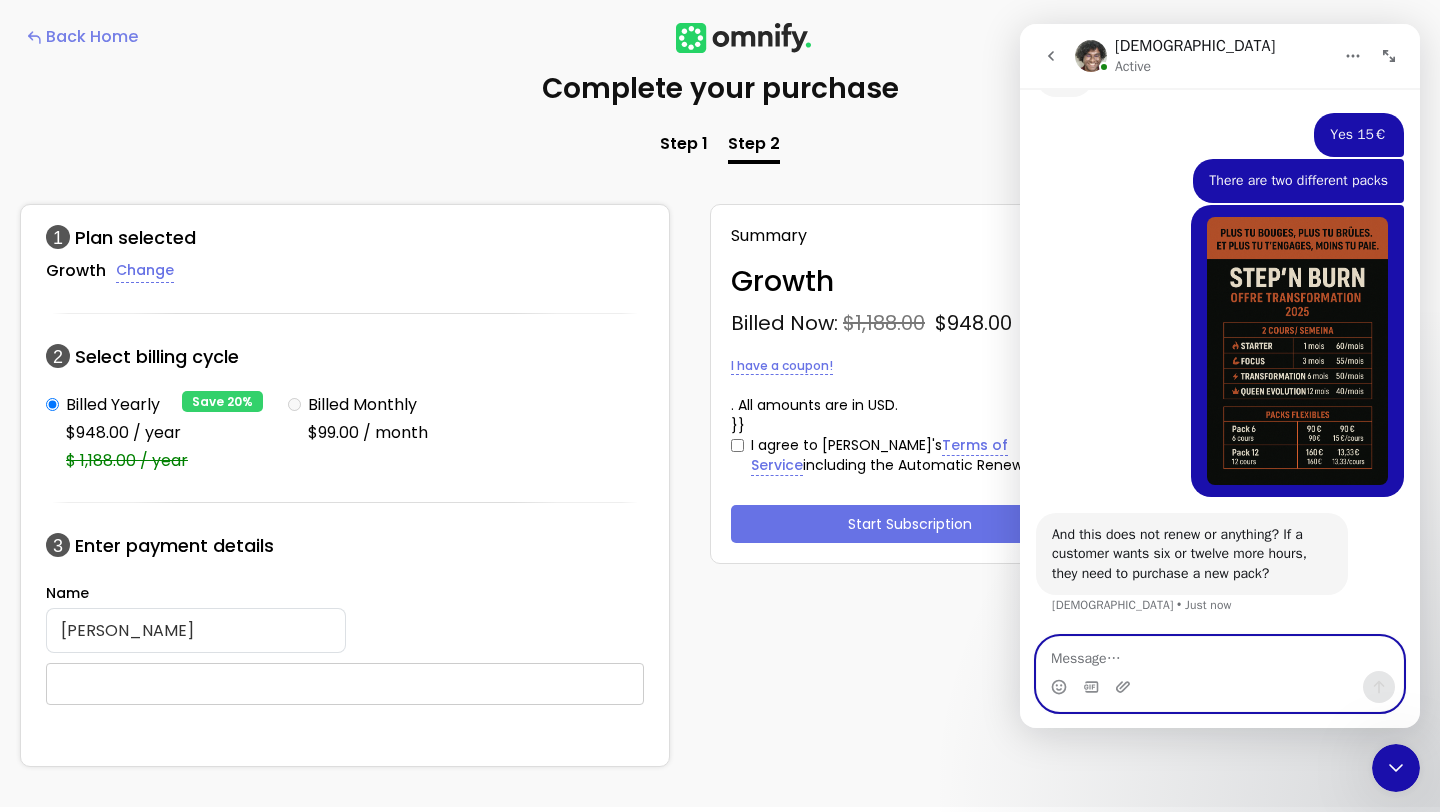 click at bounding box center [1220, 654] 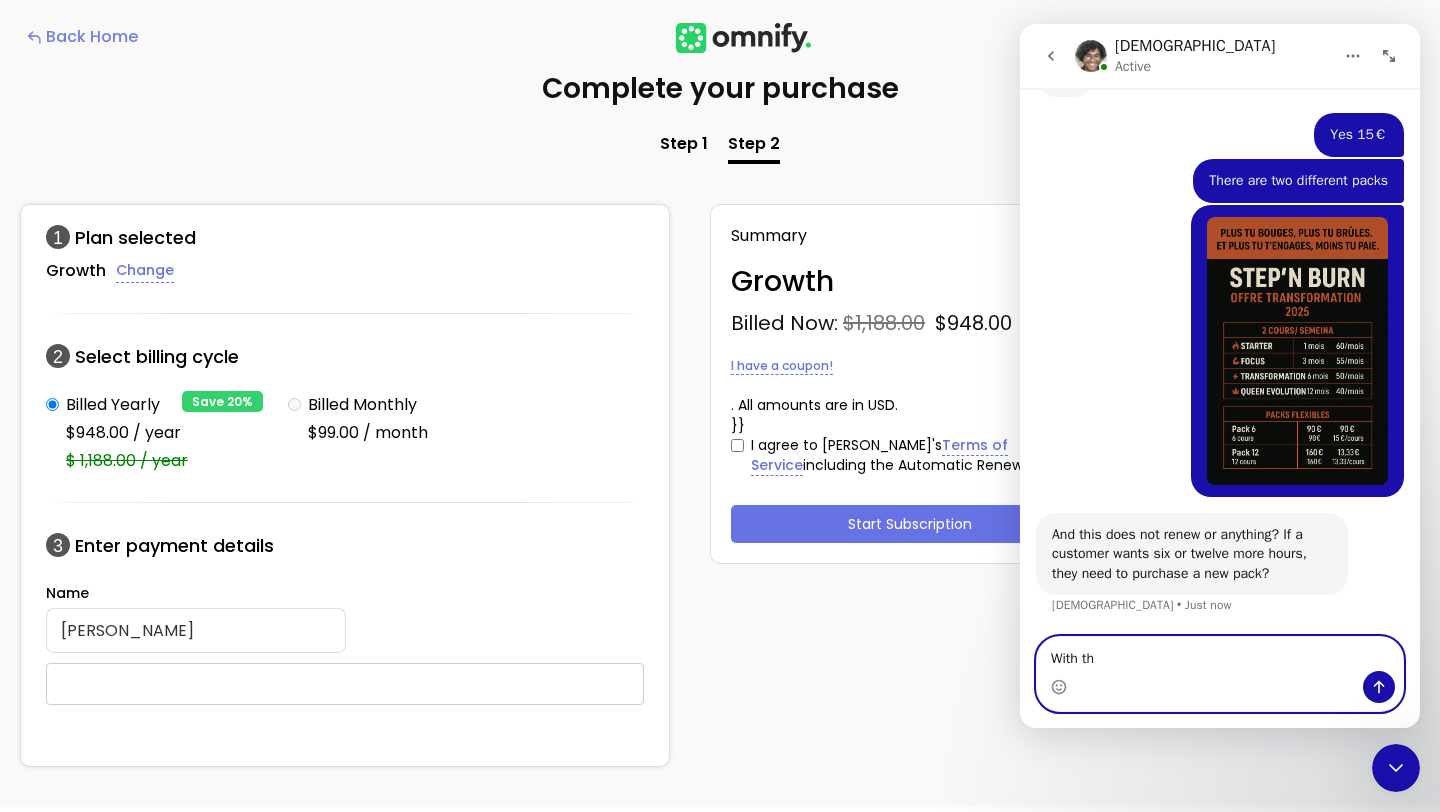 click on "With th" at bounding box center (1220, 654) 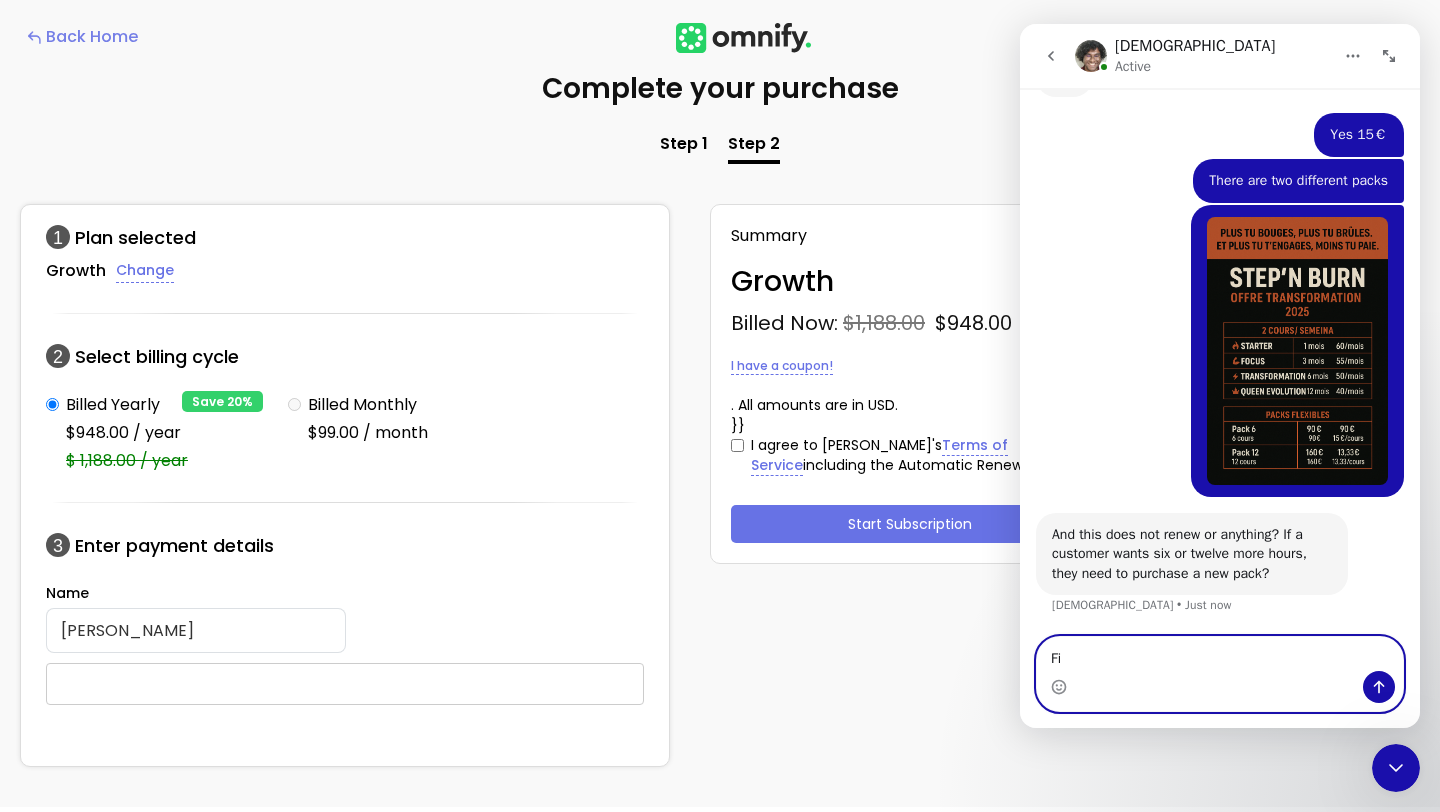 type on "F" 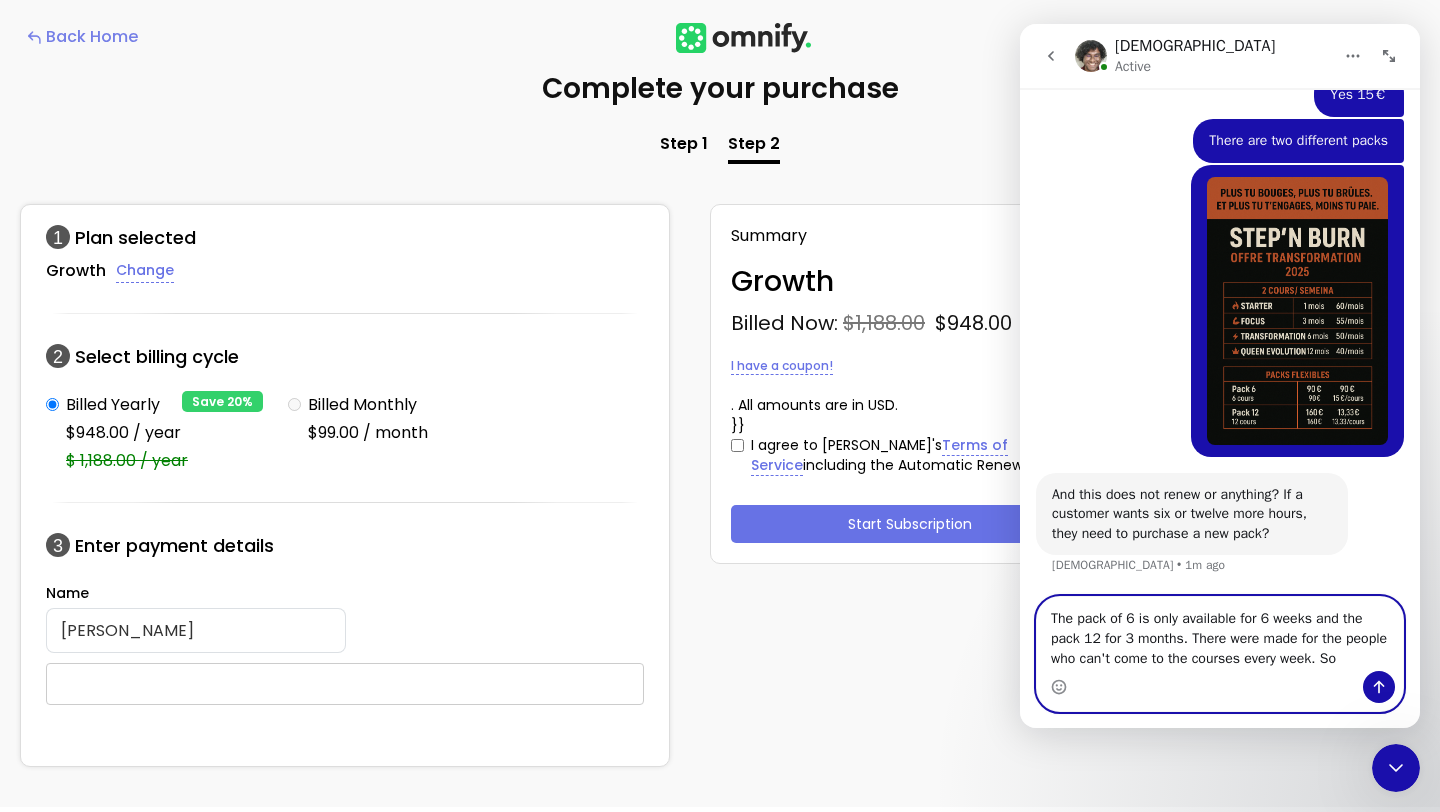 scroll, scrollTop: 2689, scrollLeft: 0, axis: vertical 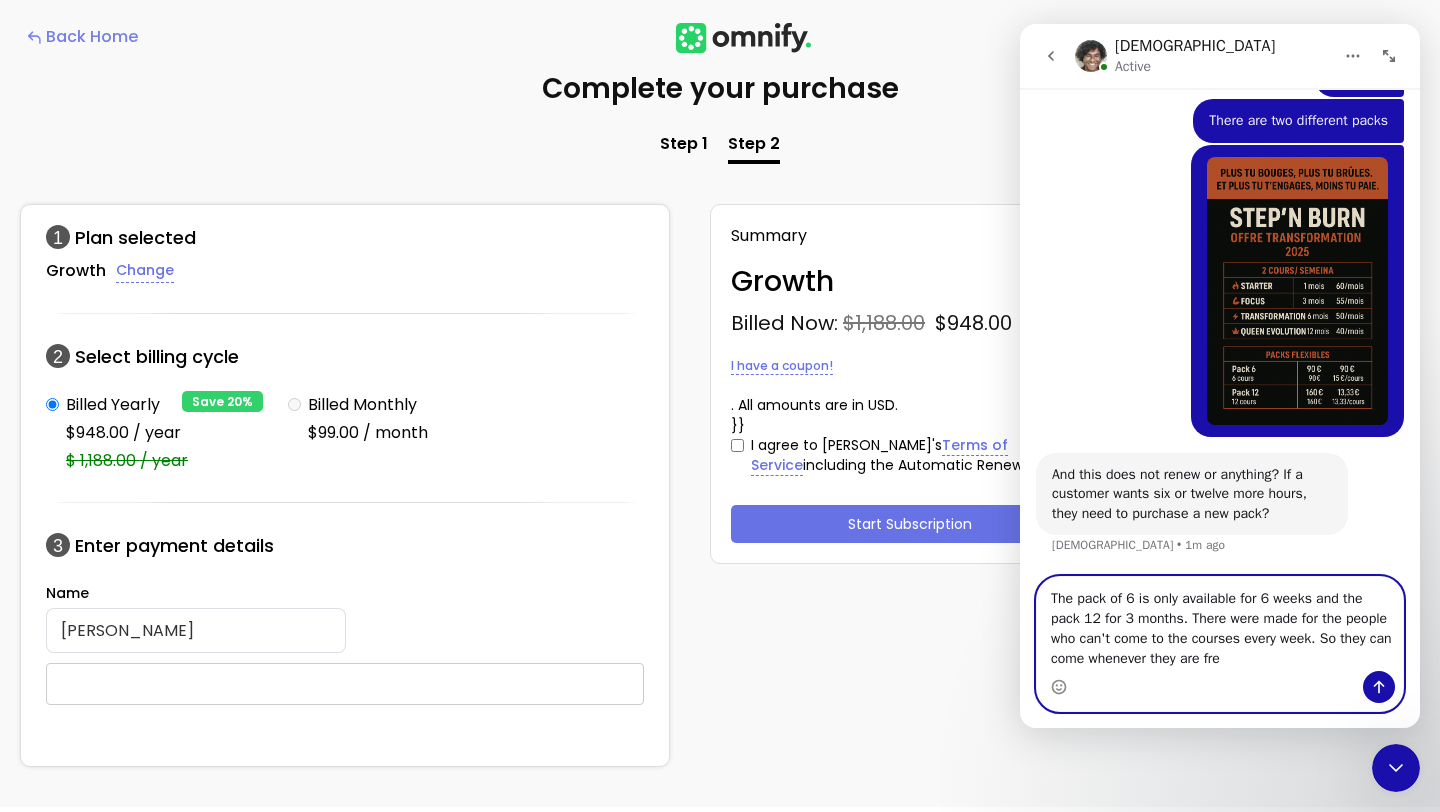 type on "The pack of 6 is only available for 6 weeks and the pack 12 for 3 months. There were made for the people who can't come to the courses every week. So they can come whenever they are free" 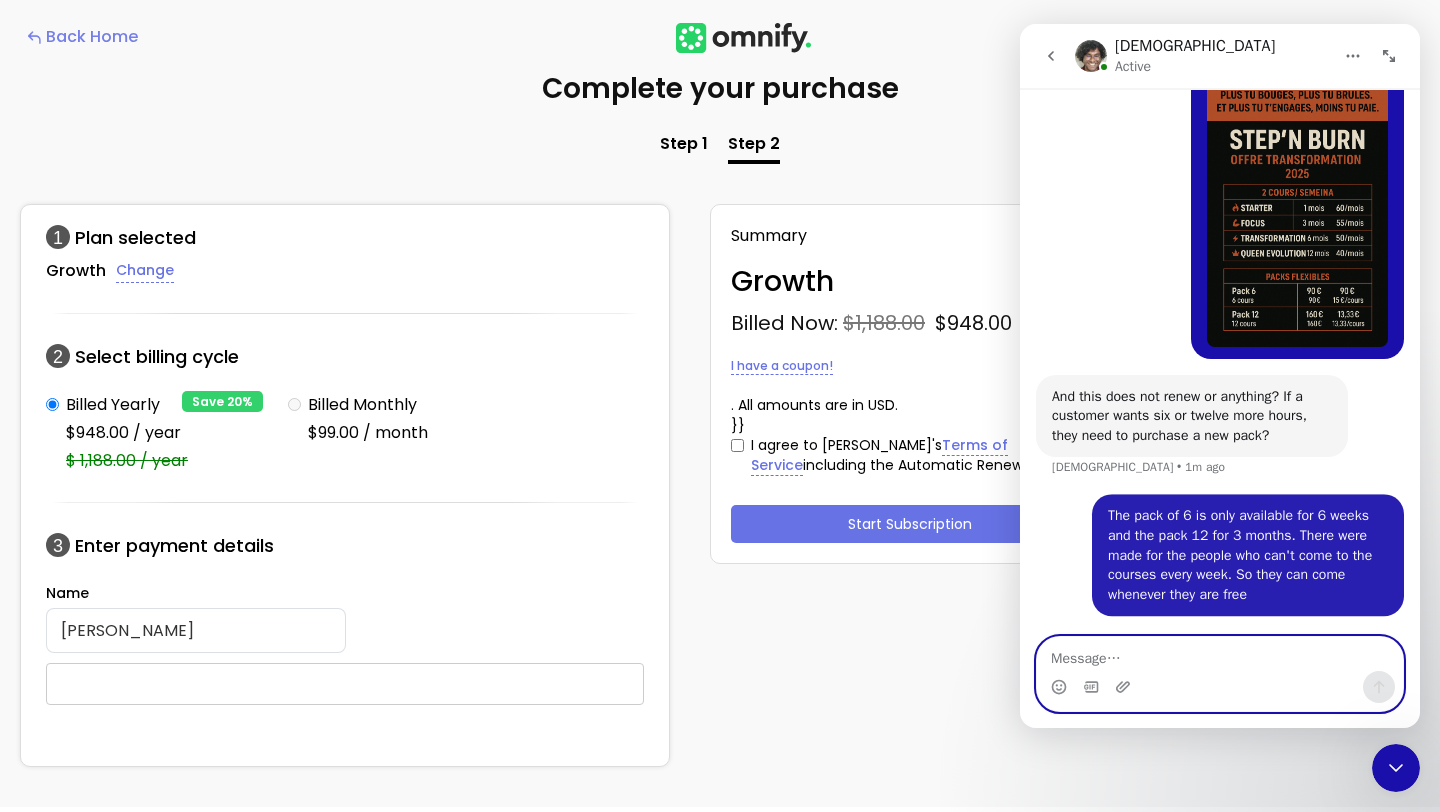 scroll, scrollTop: 2767, scrollLeft: 0, axis: vertical 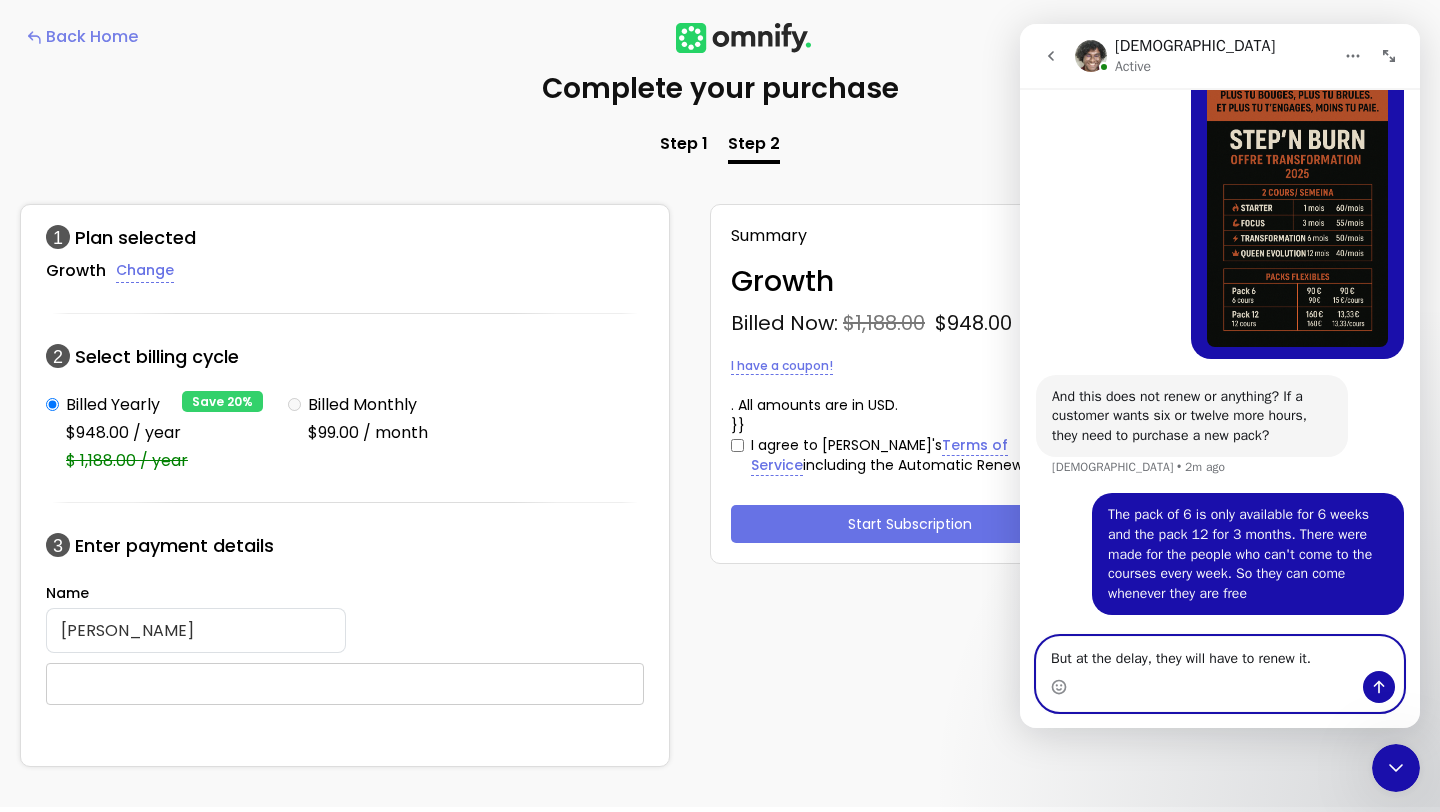type on "But at the delay, they will have to renew it." 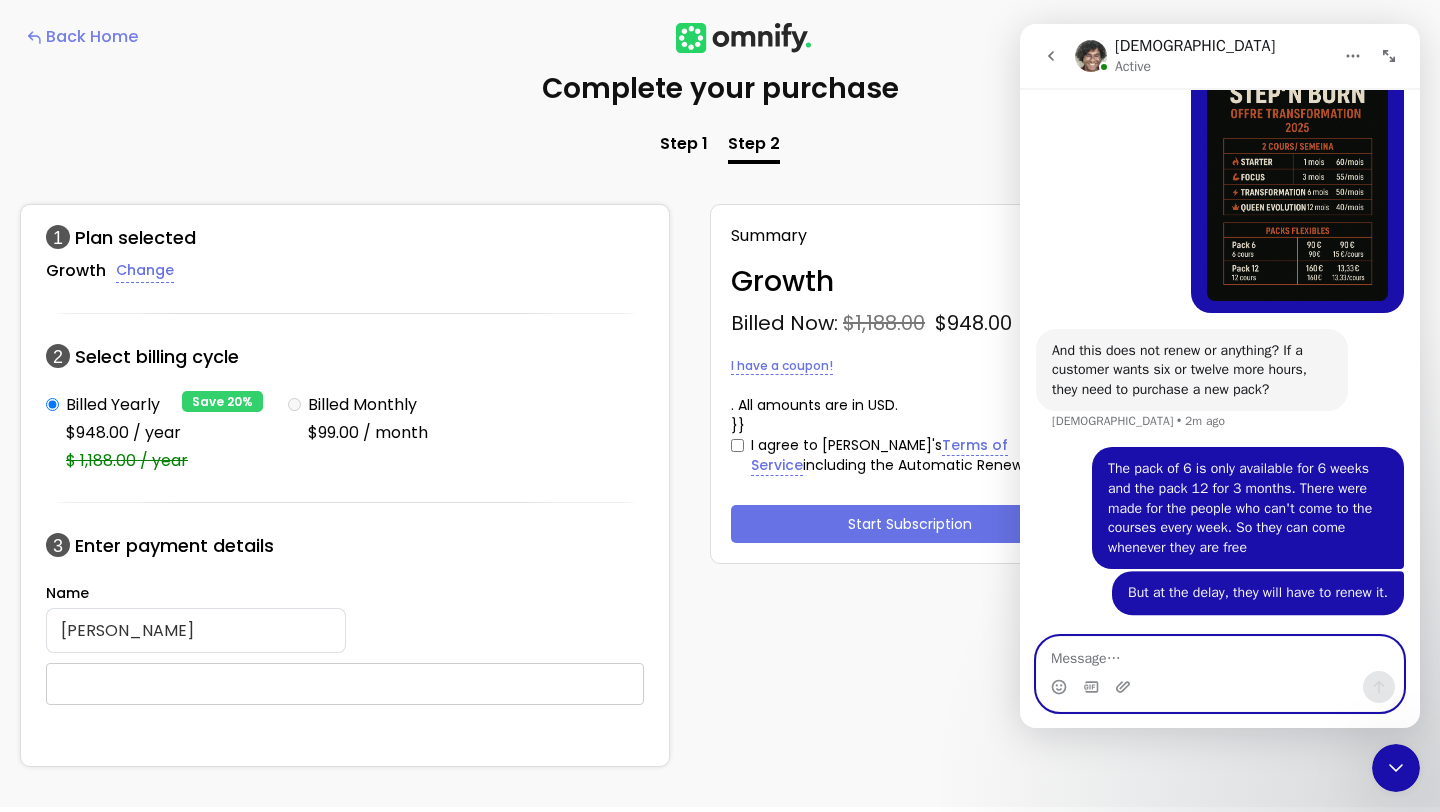 scroll, scrollTop: 2812, scrollLeft: 0, axis: vertical 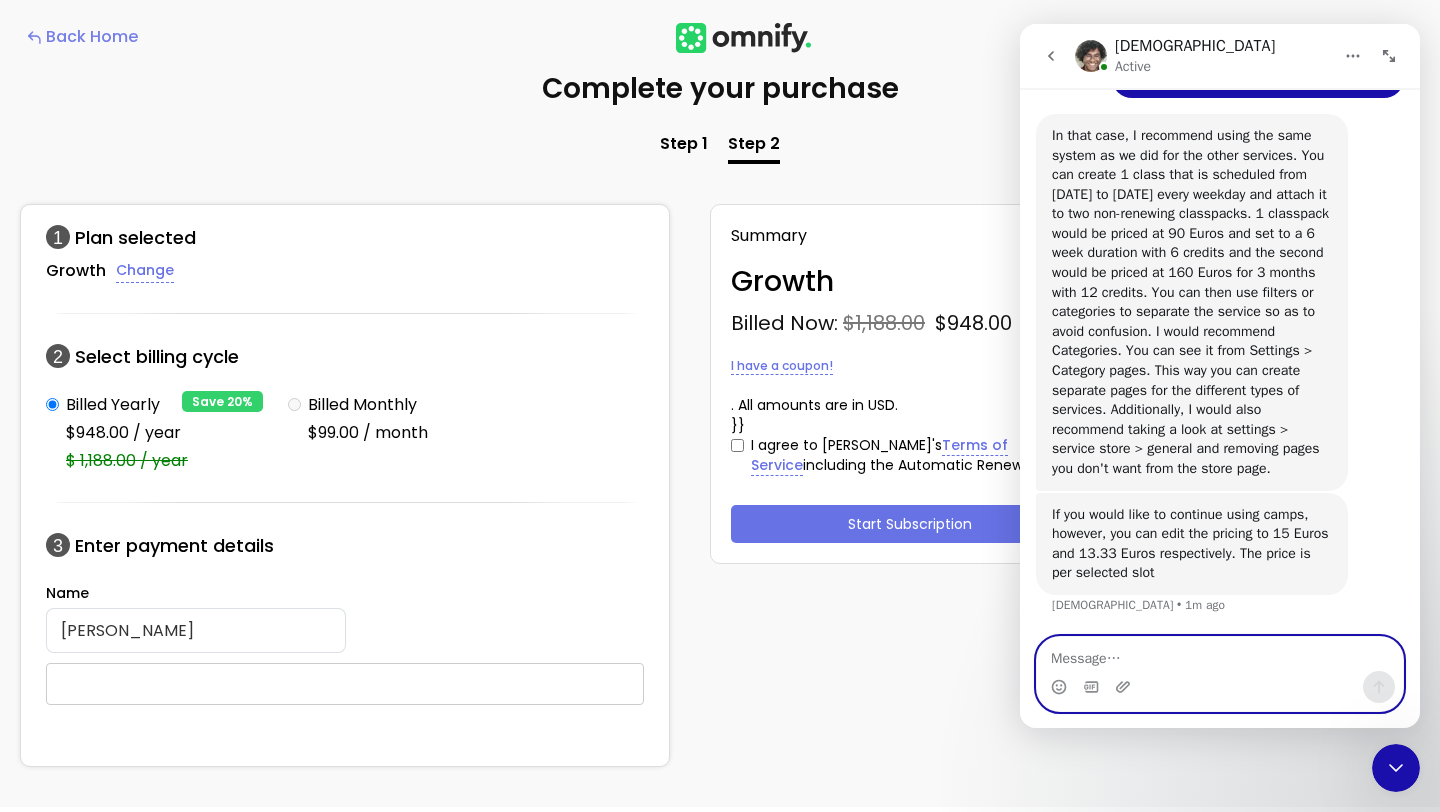 click at bounding box center (1220, 654) 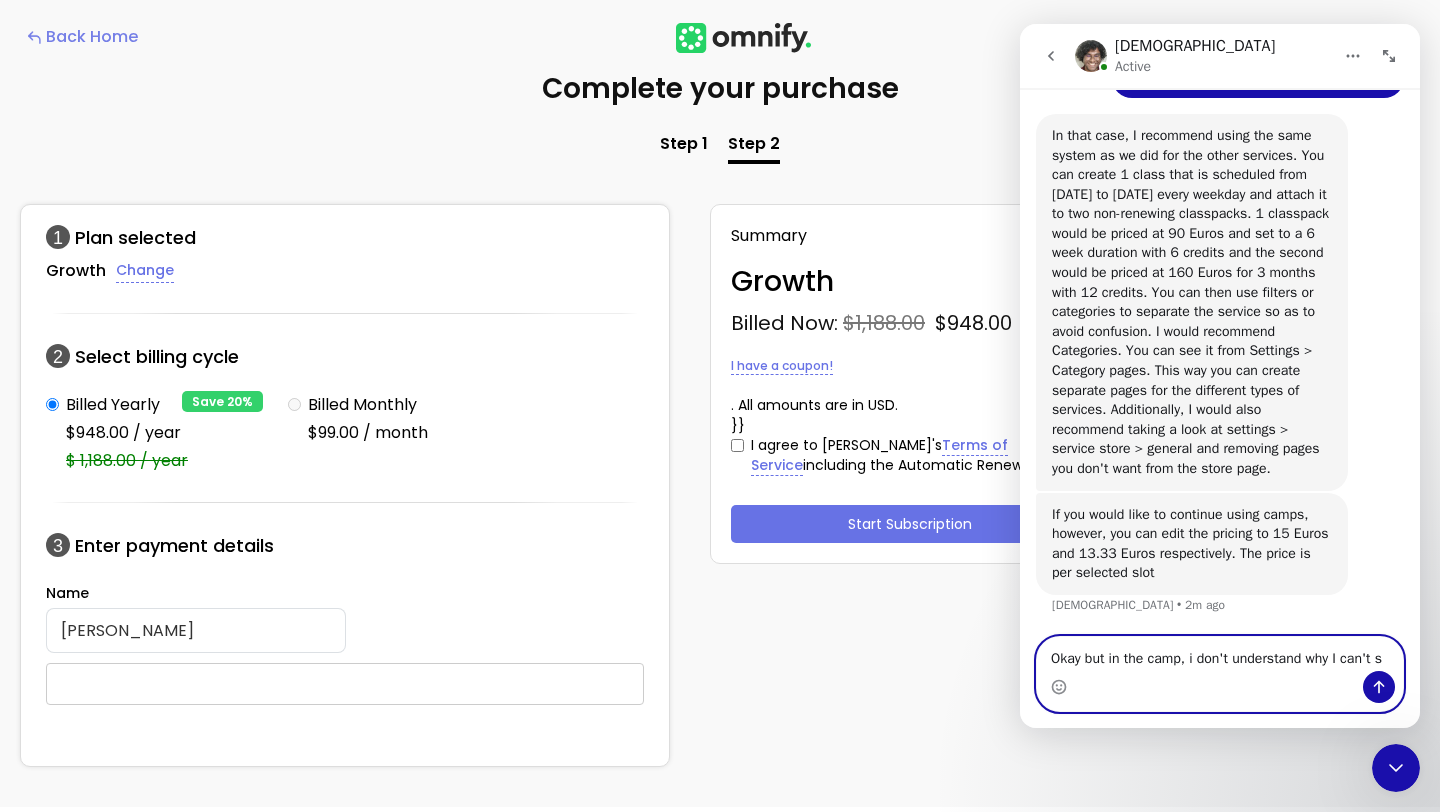 scroll, scrollTop: 3349, scrollLeft: 0, axis: vertical 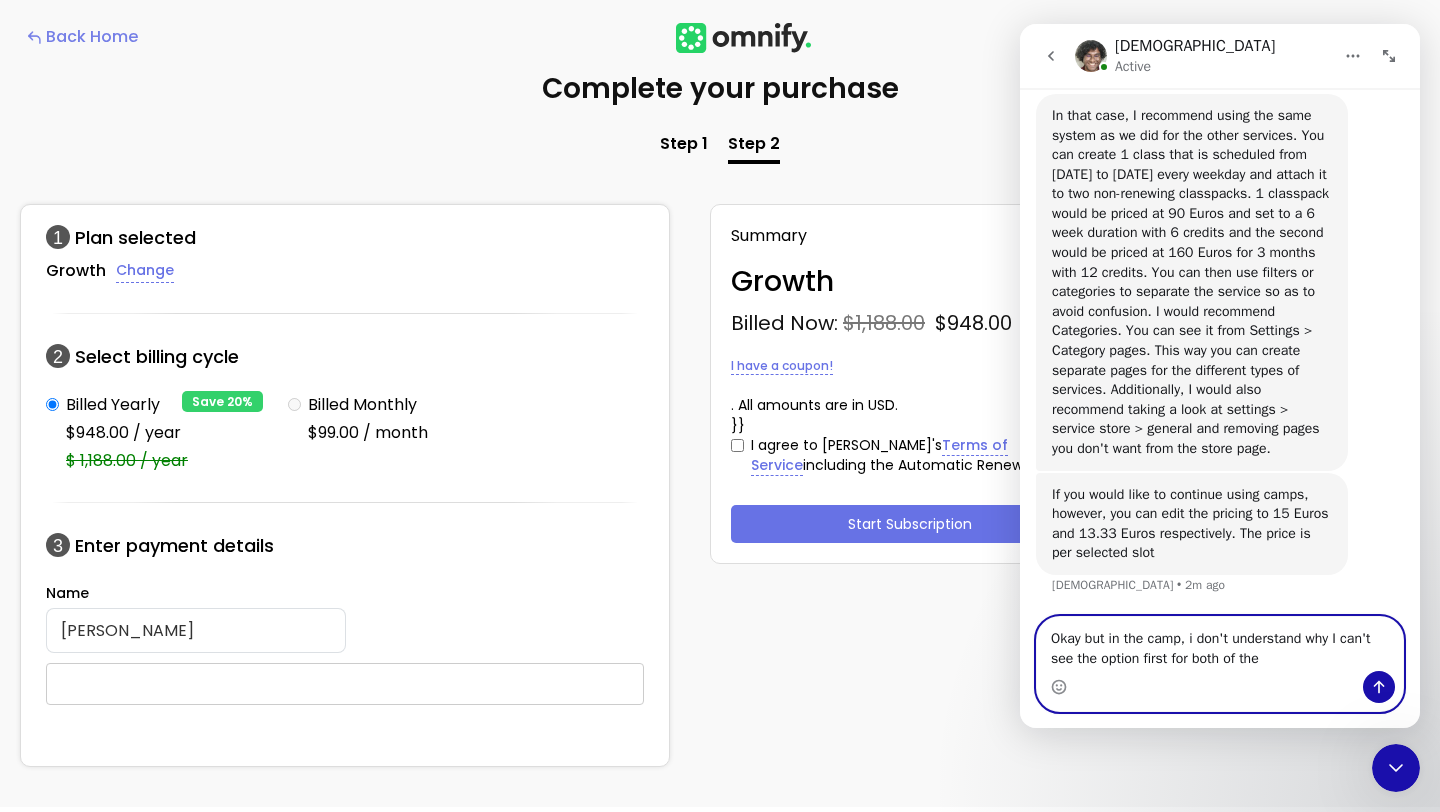 type on "Okay but in the camp, i don't understand why I can't see the option first for both of them" 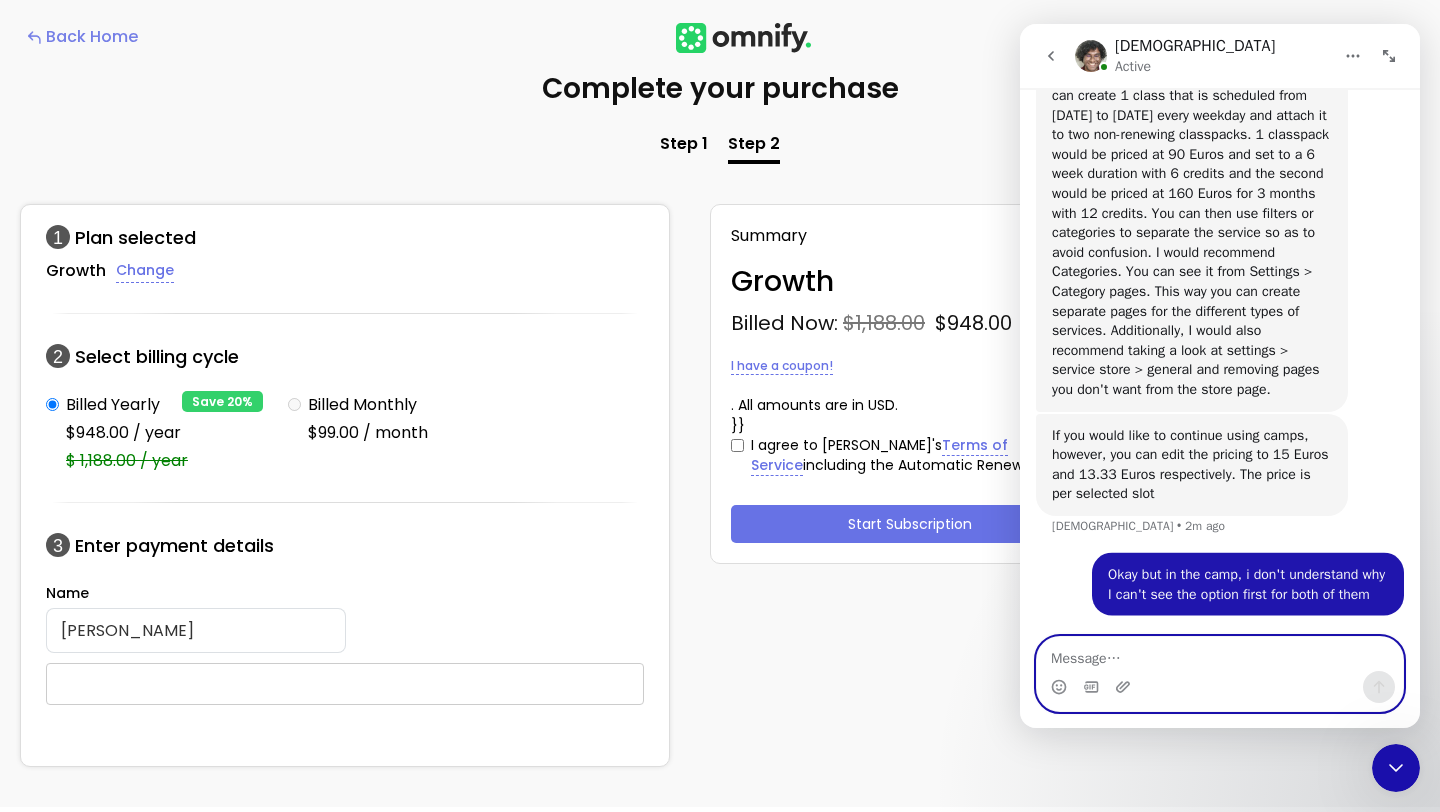scroll, scrollTop: 3428, scrollLeft: 0, axis: vertical 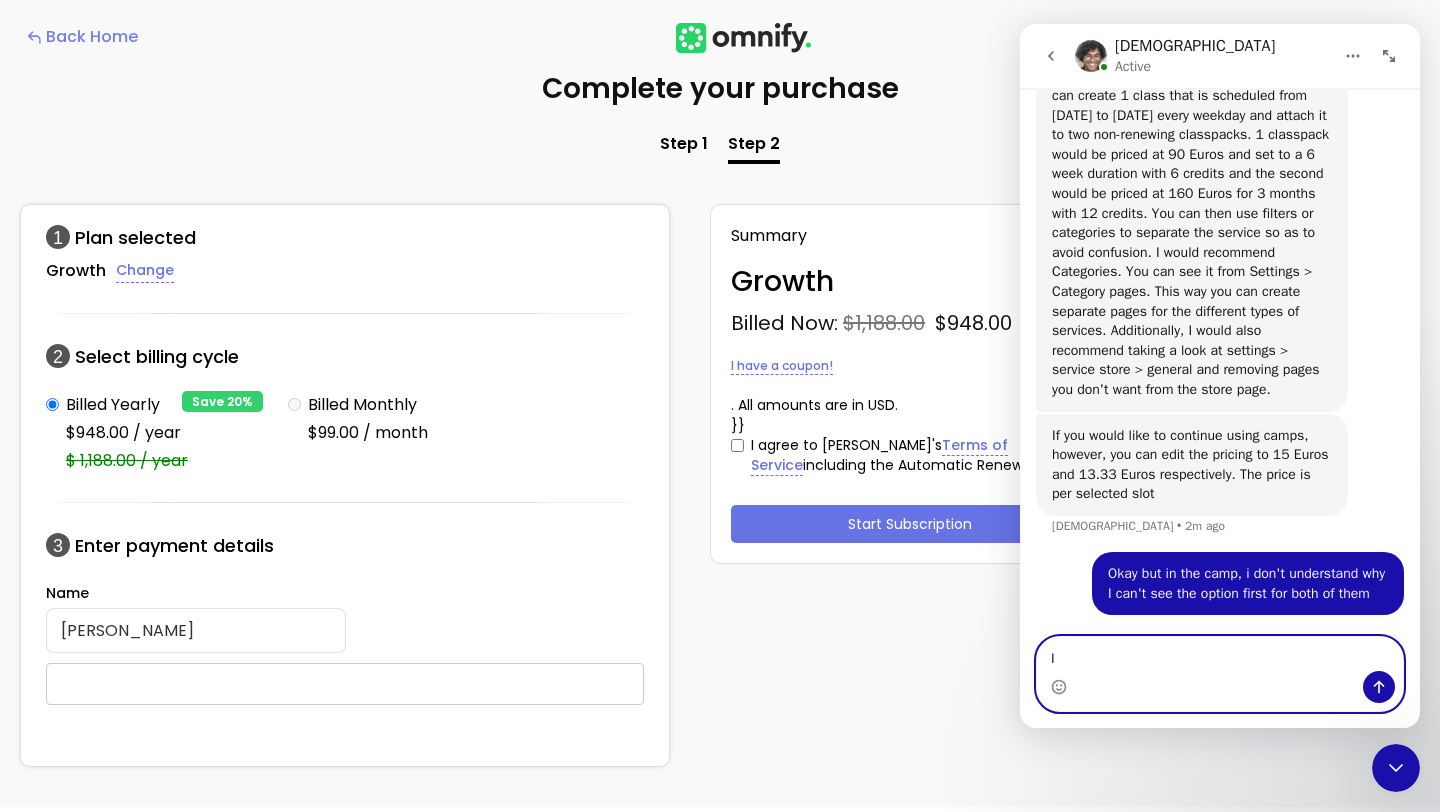 type on "I" 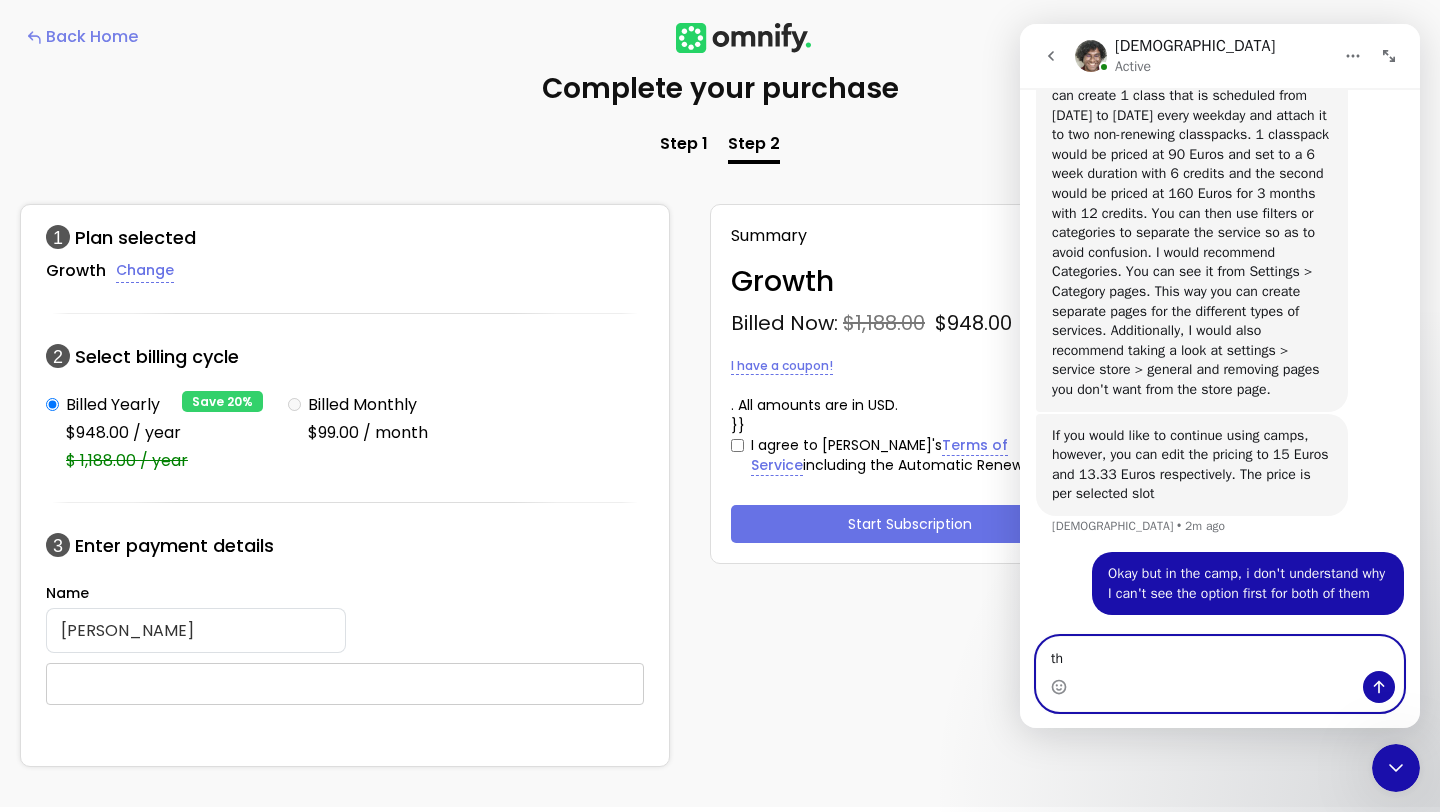 type on "t" 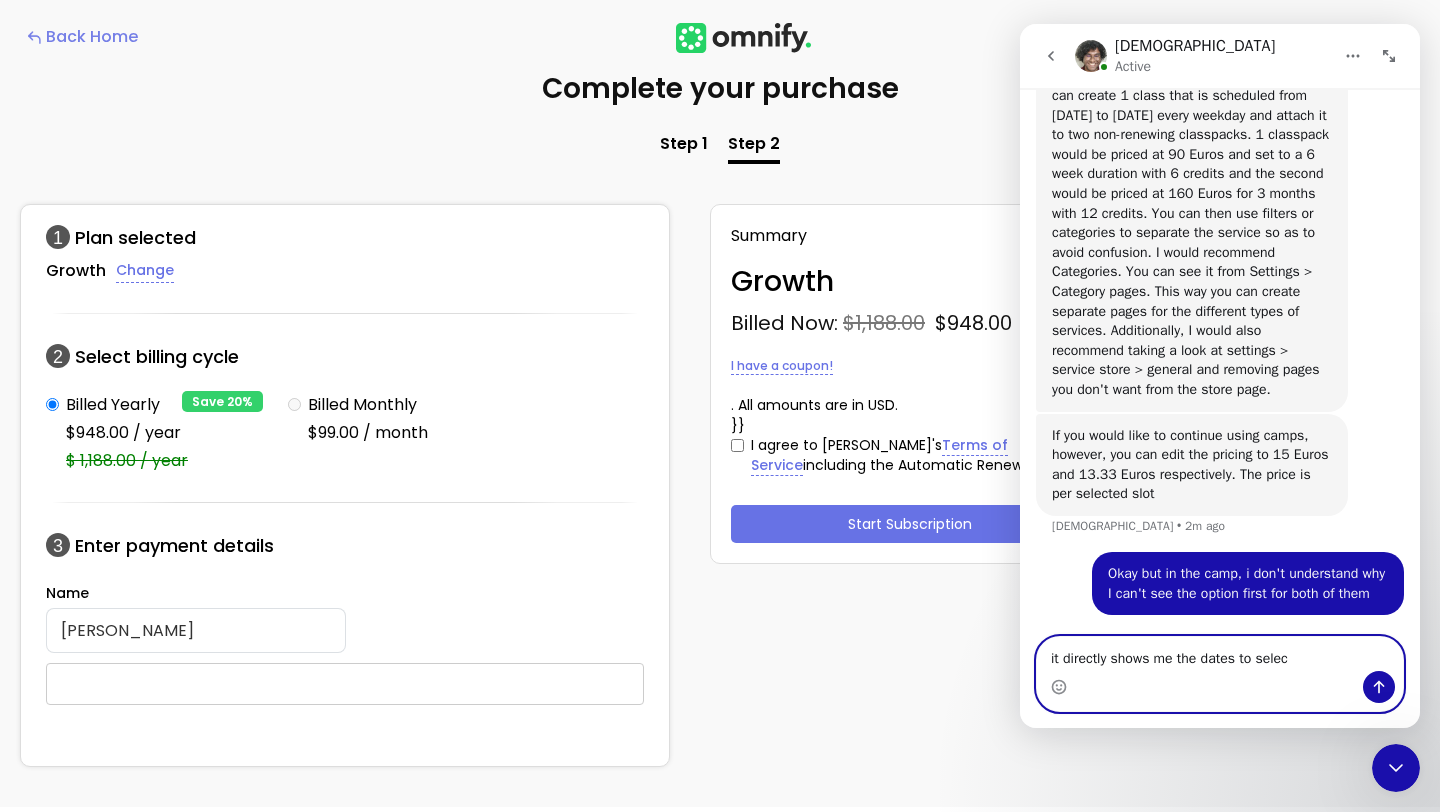 type on "it directly shows me the dates to select" 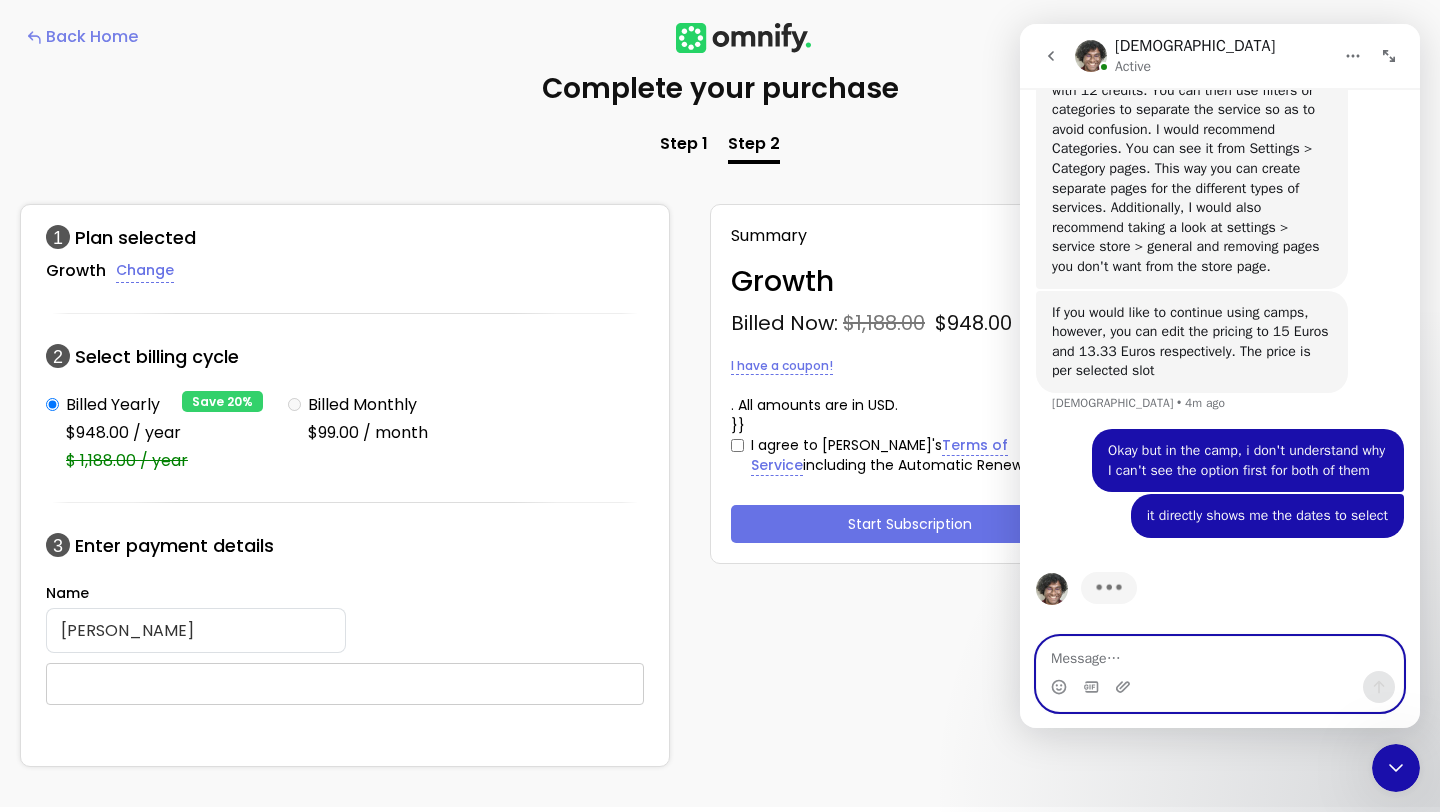 scroll, scrollTop: 3550, scrollLeft: 0, axis: vertical 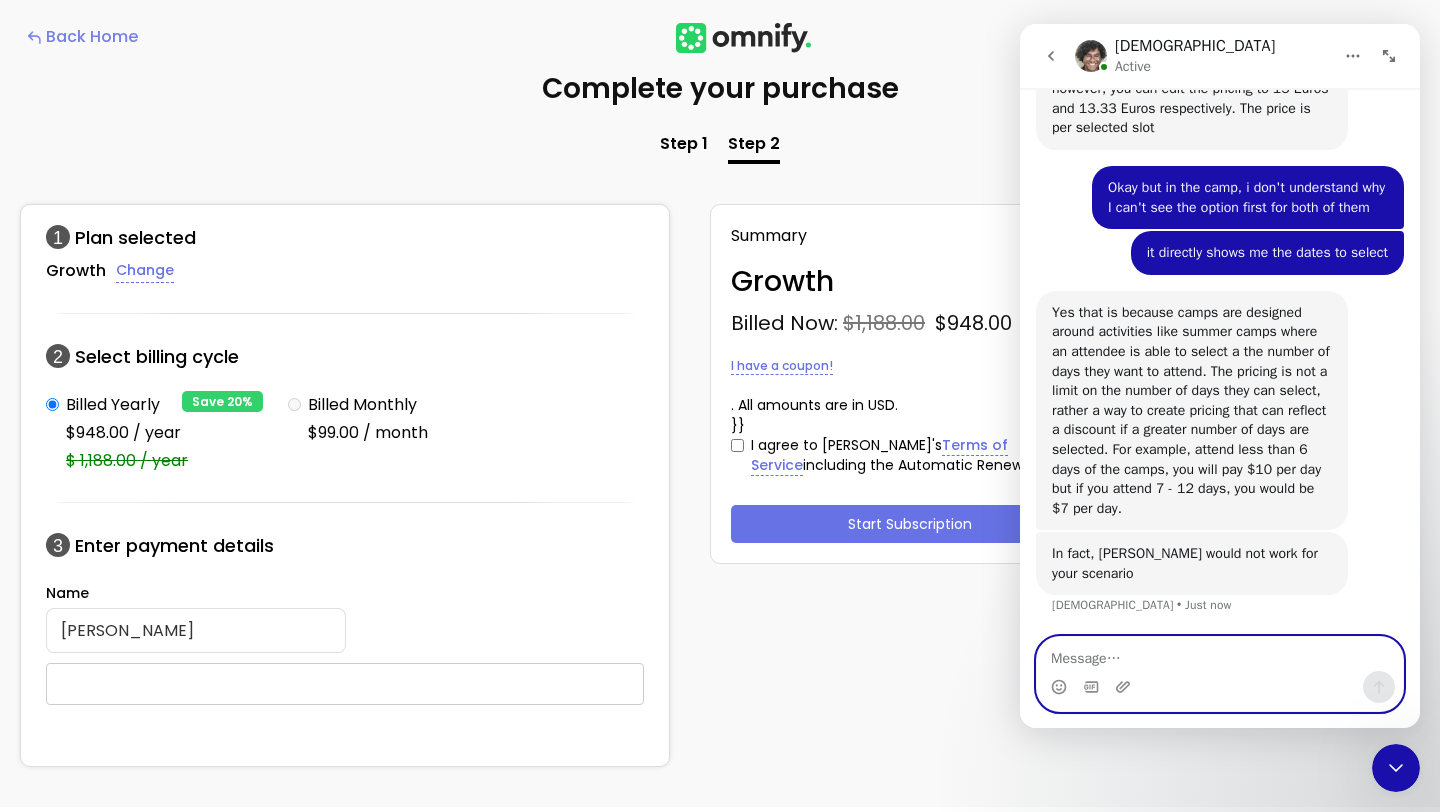 click at bounding box center [1220, 654] 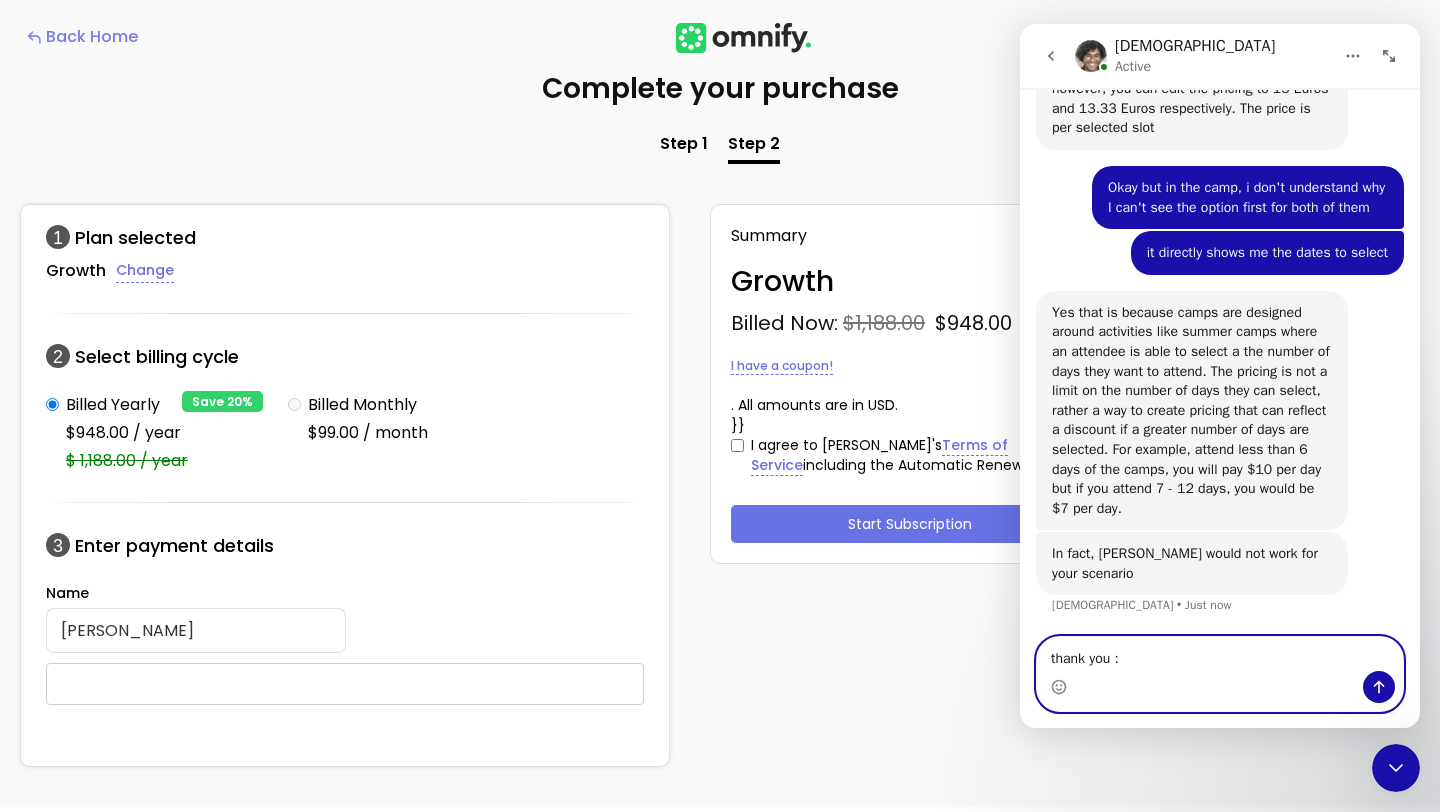 type on "thank you :)" 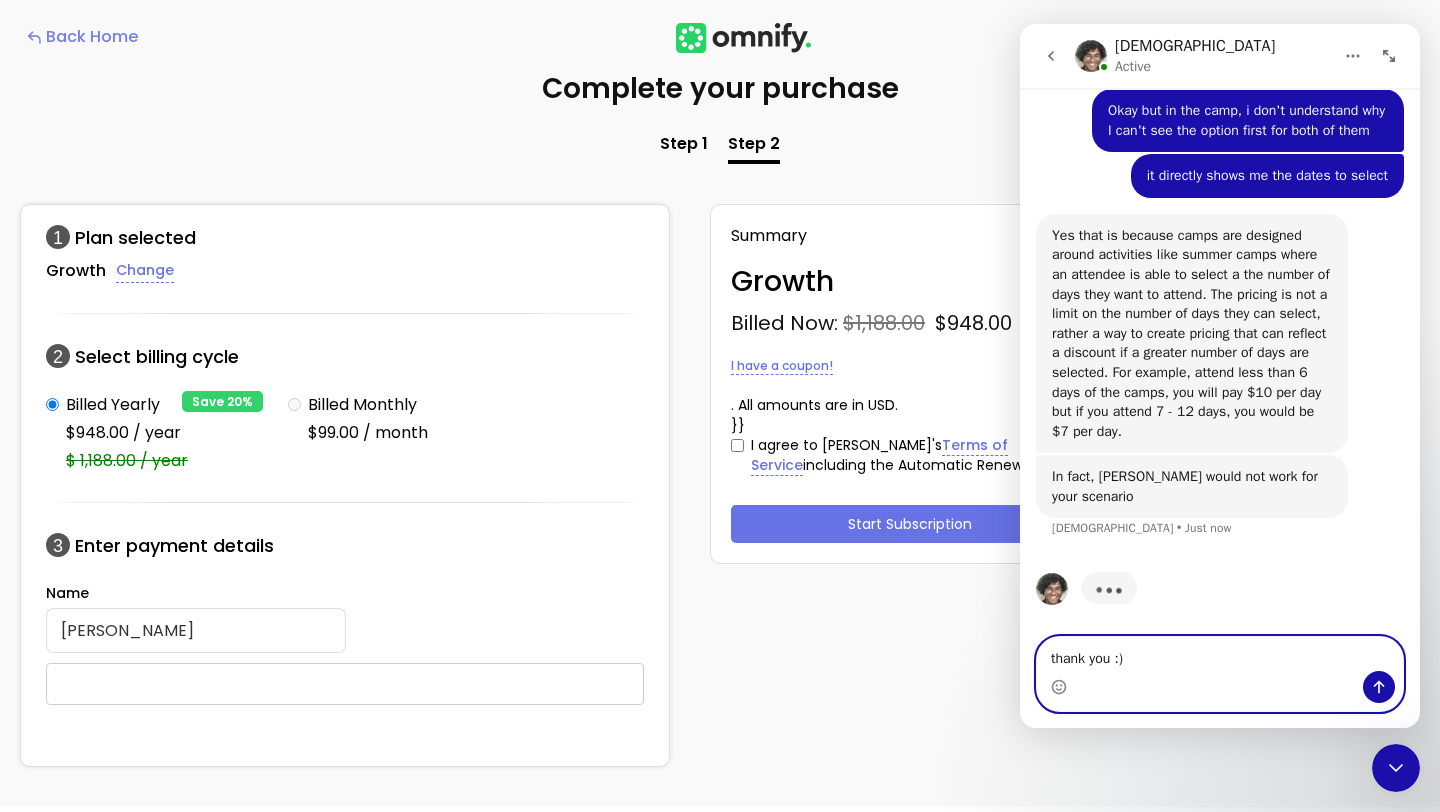 type 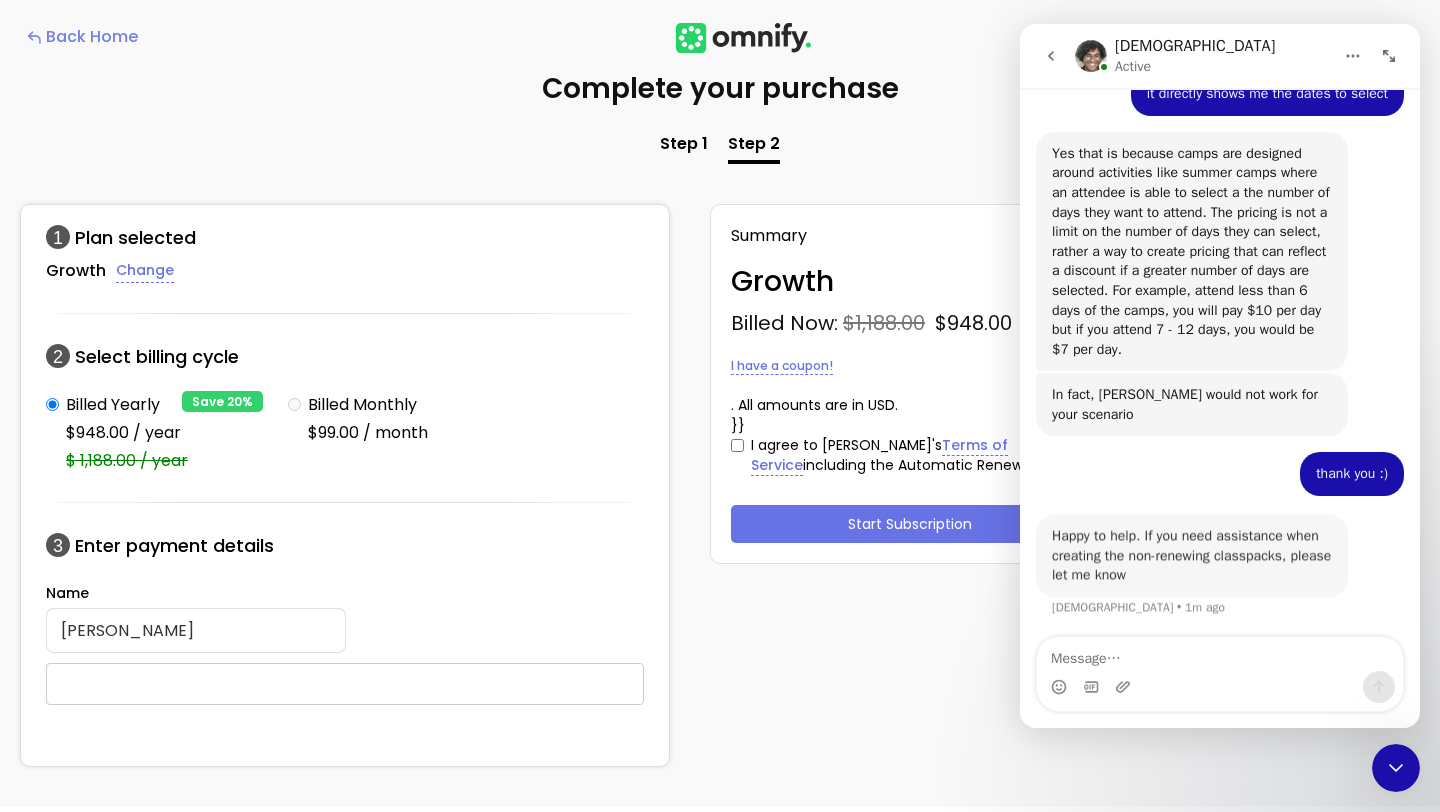 scroll, scrollTop: 3952, scrollLeft: 0, axis: vertical 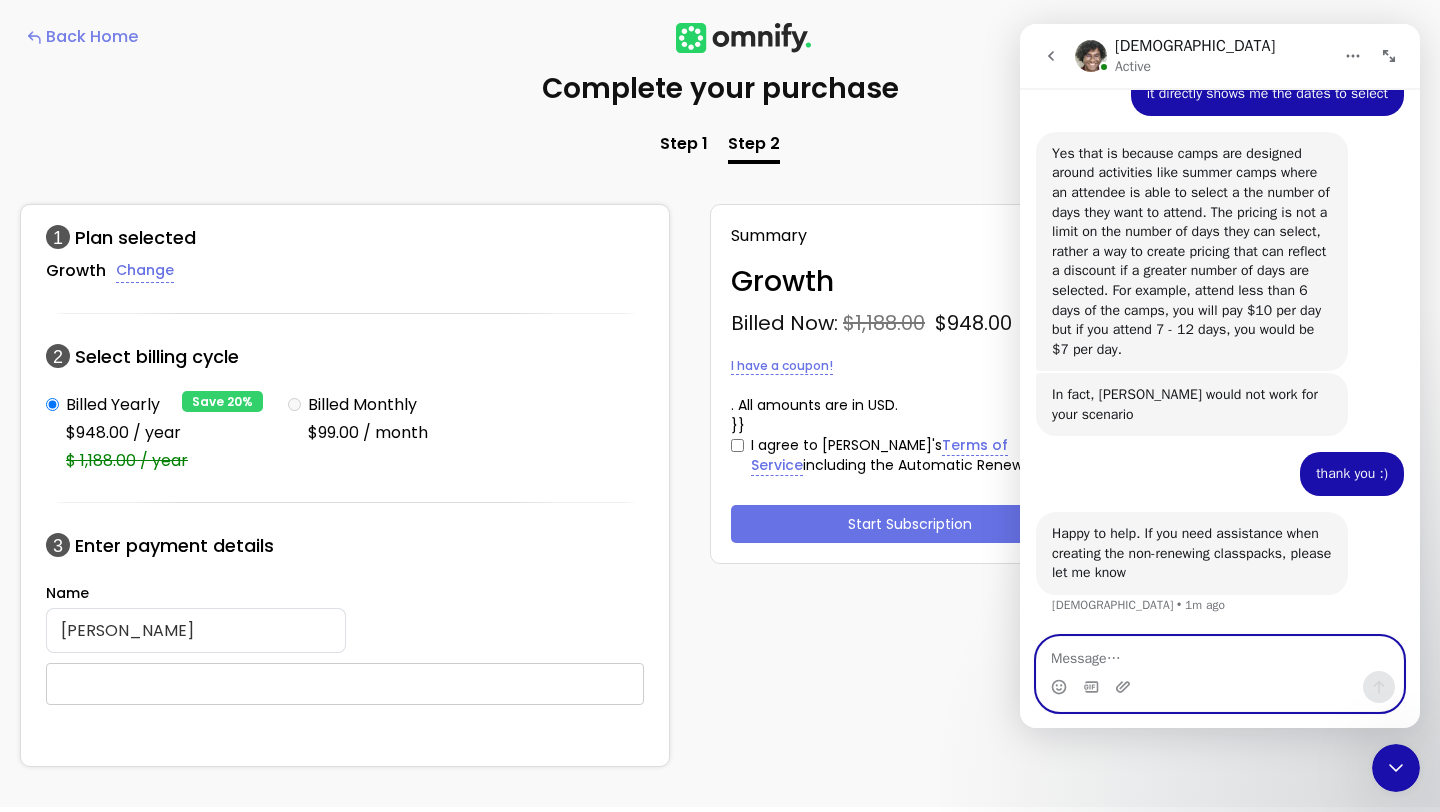 click at bounding box center [1220, 654] 